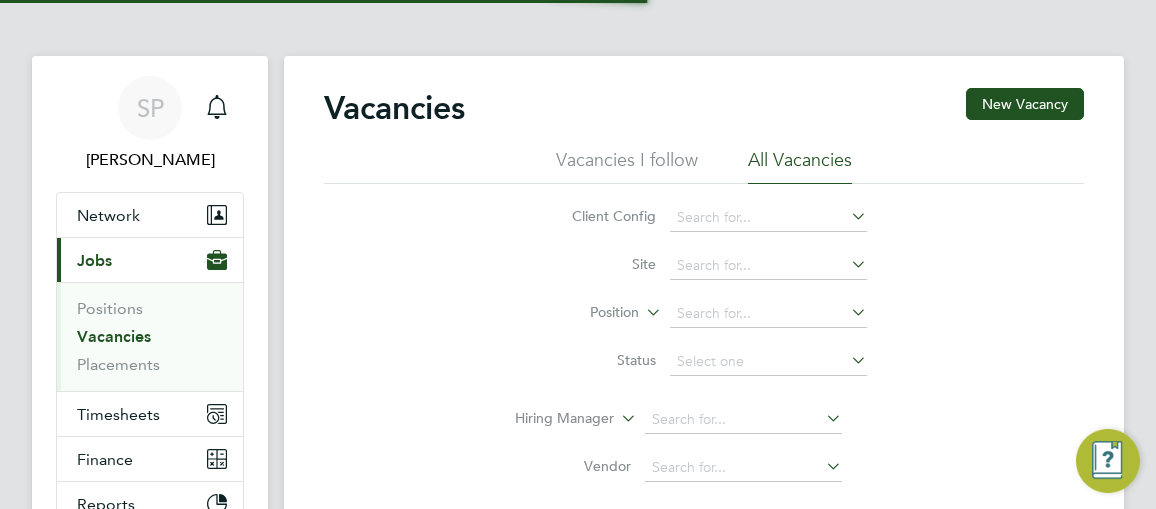 scroll, scrollTop: 0, scrollLeft: 0, axis: both 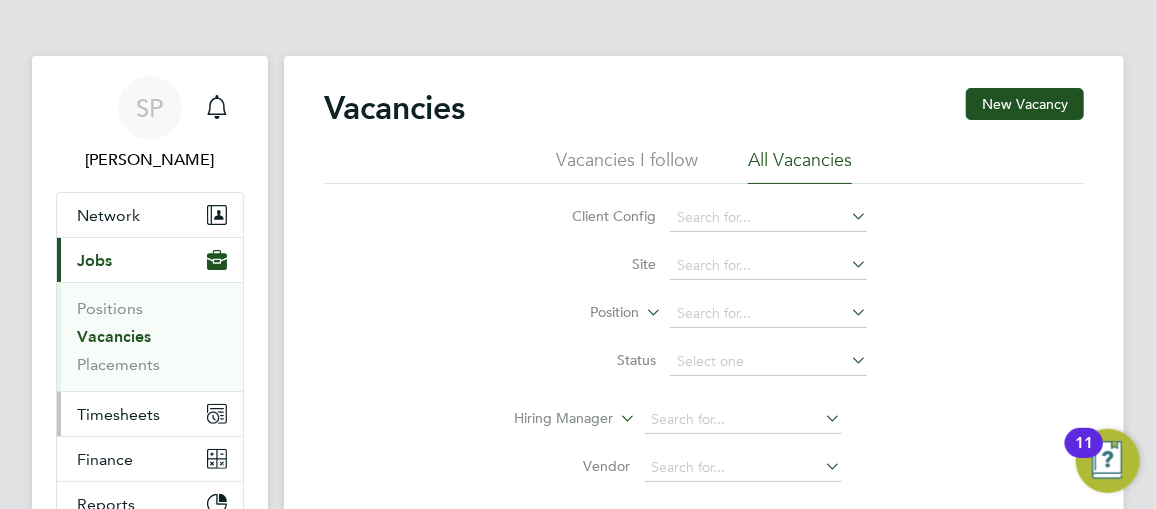 click on "Timesheets" at bounding box center [118, 414] 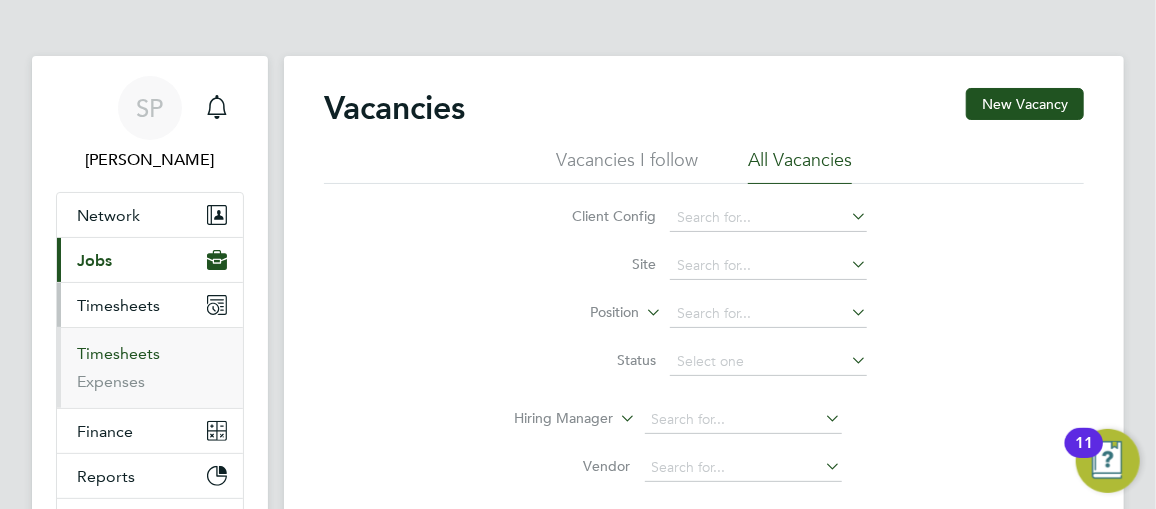 click on "Timesheets" at bounding box center (118, 353) 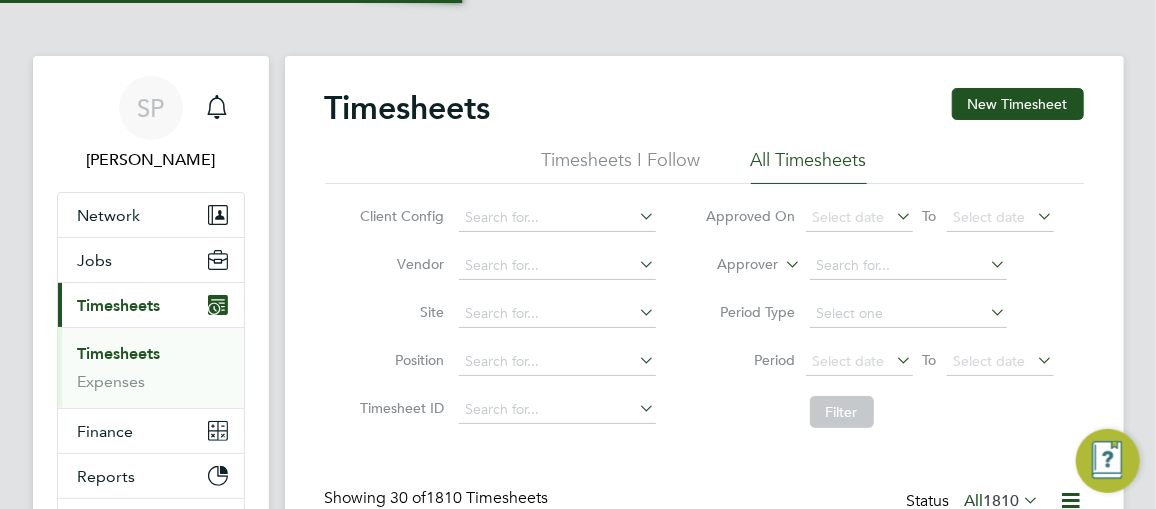 scroll, scrollTop: 9, scrollLeft: 9, axis: both 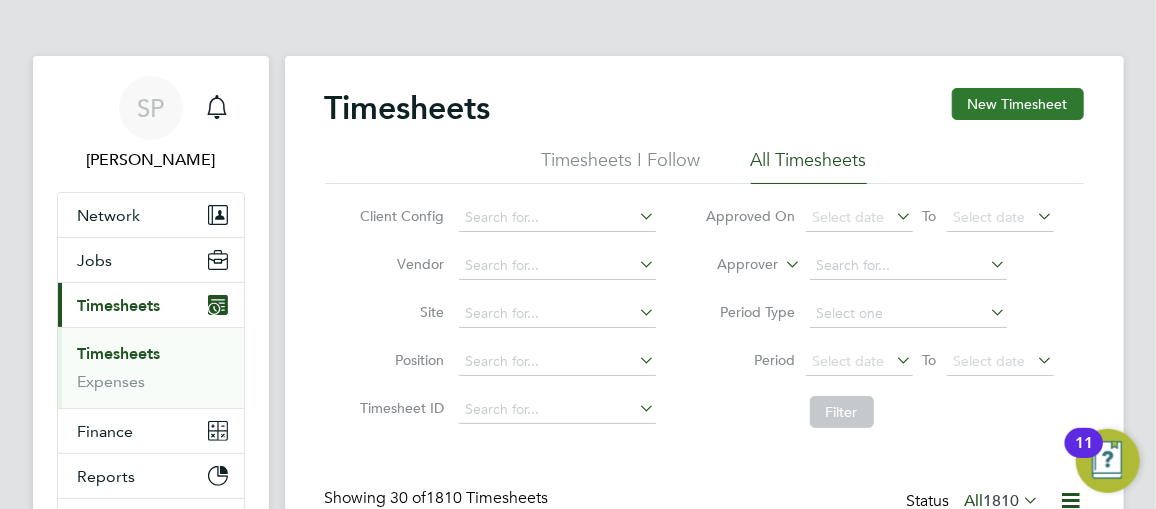 click on "New Timesheet" 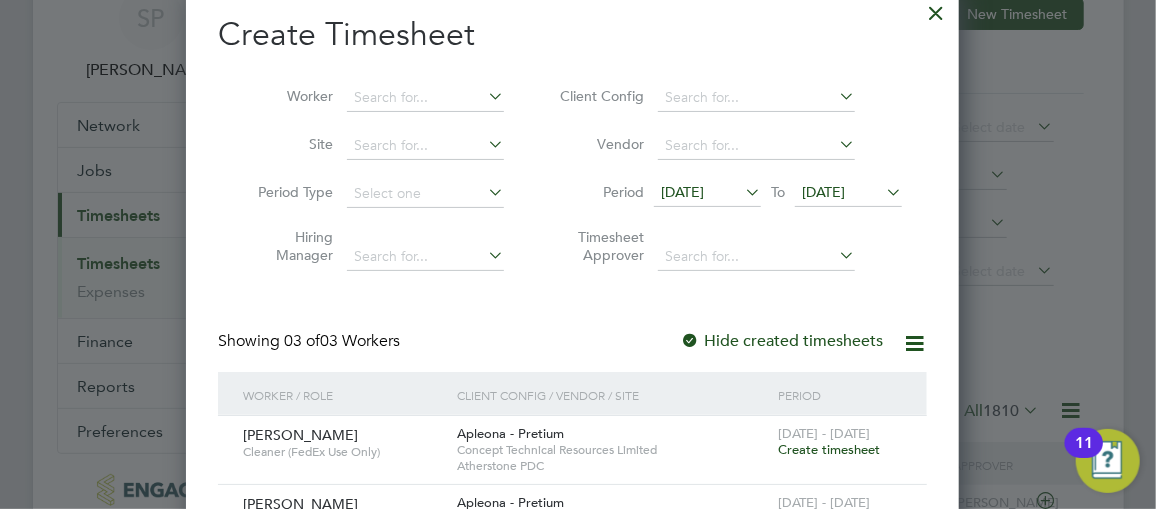click at bounding box center [914, 343] 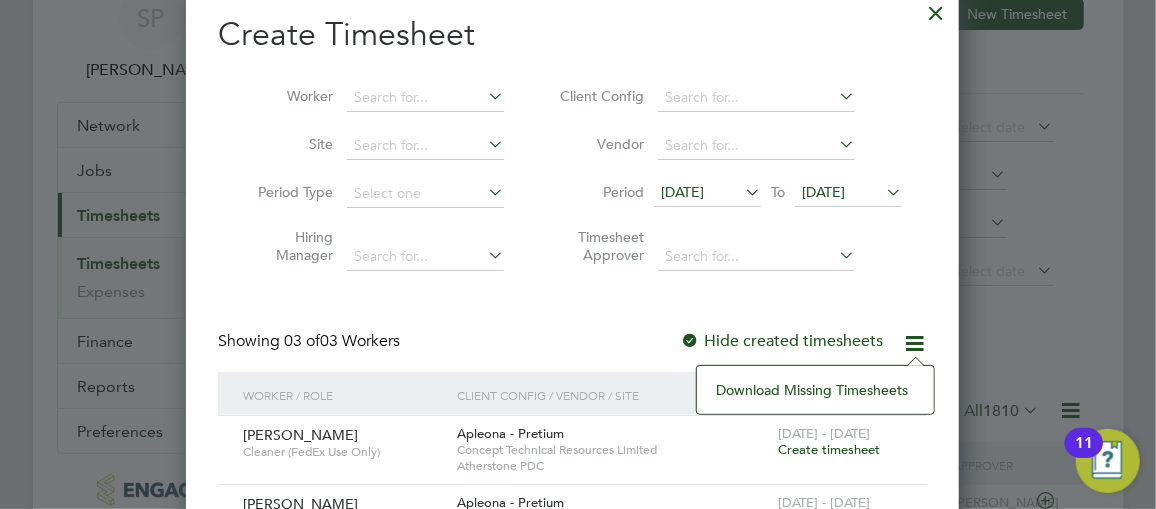 click on "Download missing timesheets" 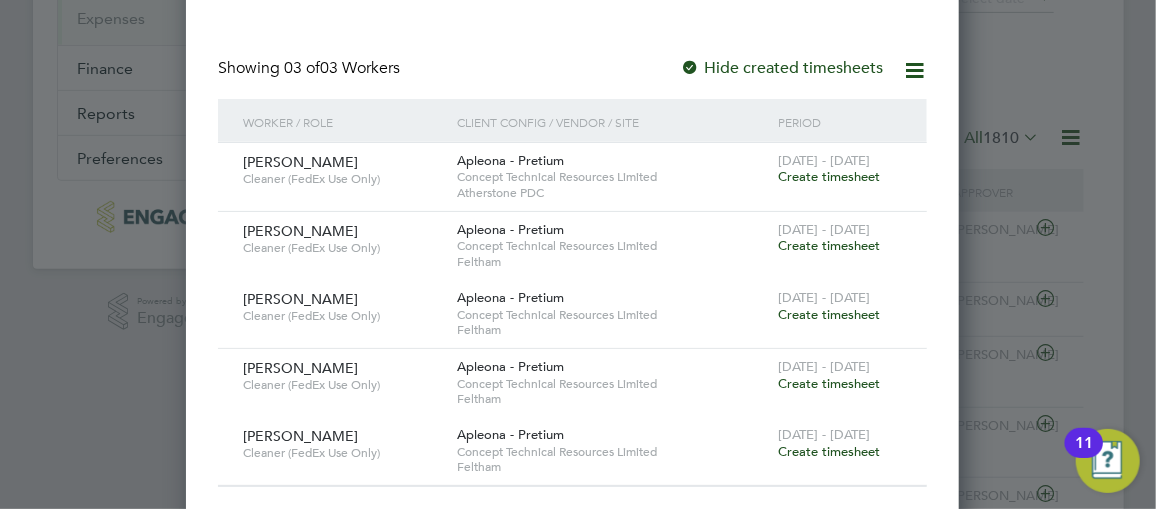 click on "Create Timesheet Worker   Site   Period Type   Hiring Manager   Client Config   Vendor   Period
[DATE]
To
[DATE]
Timesheet Approver   Showing   03 of  03 Workers Hide created timesheets Worker / Role Client Config / Vendor / Site Period [PERSON_NAME]   Cleaner (FedEx Use Only) Apleona - Pretium Concept Technical Resources Limited   Atherstone PDC   [DATE] - [DATE]   Create timesheet [PERSON_NAME]   Cleaner (FedEx Use Only) Apleona - Pretium Concept Technical Resources Limited   Feltham   [DATE] - [DATE]   Create timesheet [PERSON_NAME]   Cleaner (FedEx Use Only) Apleona - Pretium Concept Technical Resources Limited   Feltham   [DATE] - [DATE]   Create timesheet [PERSON_NAME] (FedEx Use Only) Apleona - Pretium Concept Technical Resources Limited   Feltham   [DATE] - [DATE]   Create timesheet [PERSON_NAME]   Cleaner (FedEx Use Only) Apleona - Pretium Concept Technical Resources Limited   Feltham   [DATE] - [DATE]   Create timesheet Show   more" at bounding box center (572, 114) 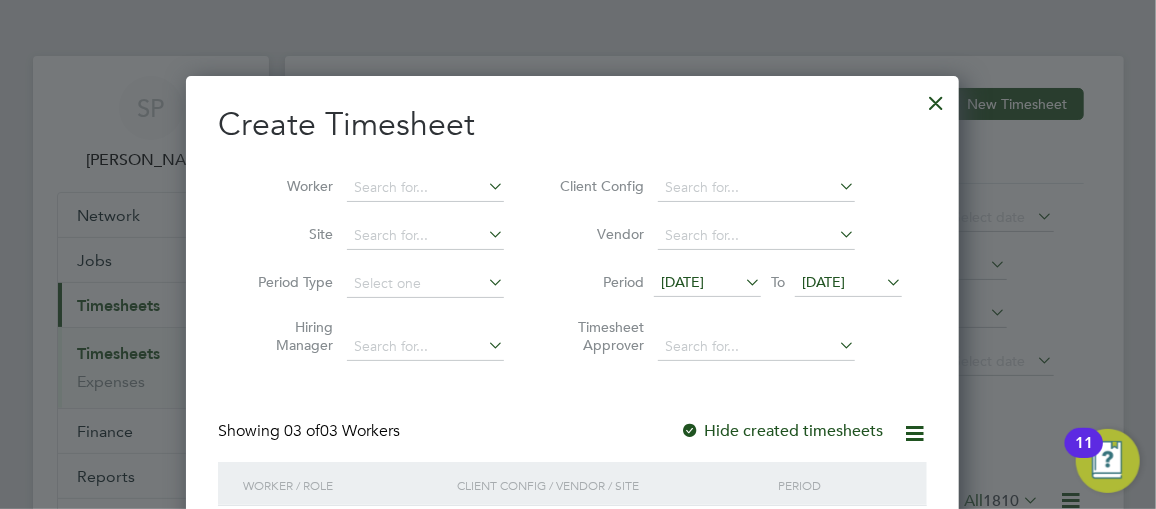 click at bounding box center [936, 98] 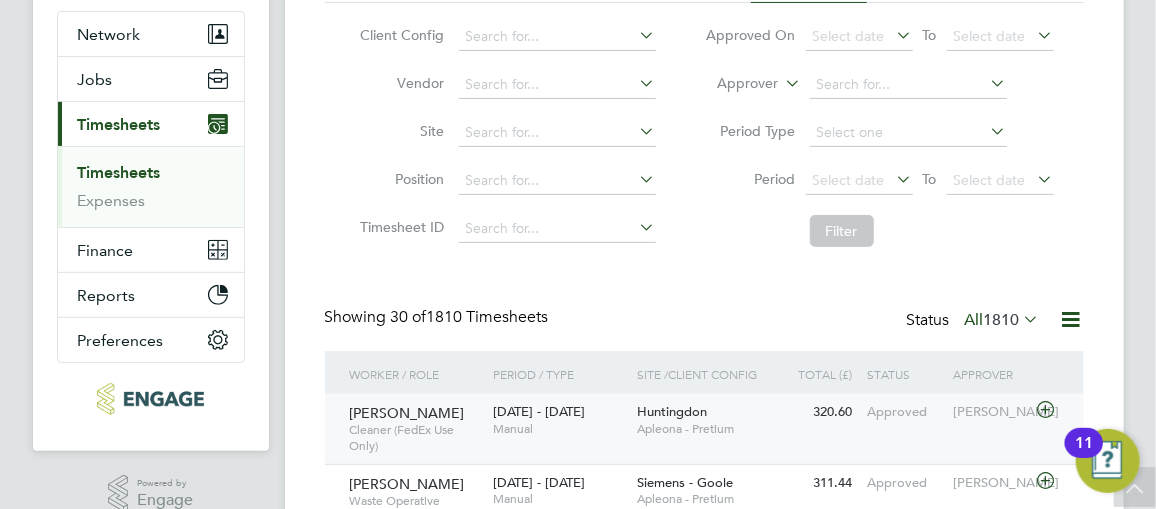 scroll, scrollTop: 0, scrollLeft: 0, axis: both 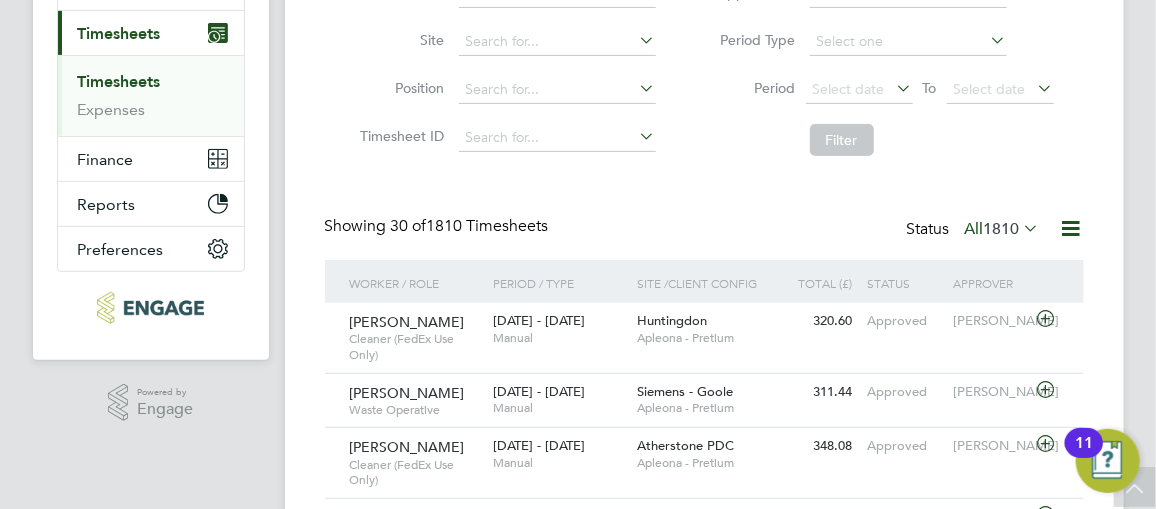 click on "Timesheets" at bounding box center (119, 81) 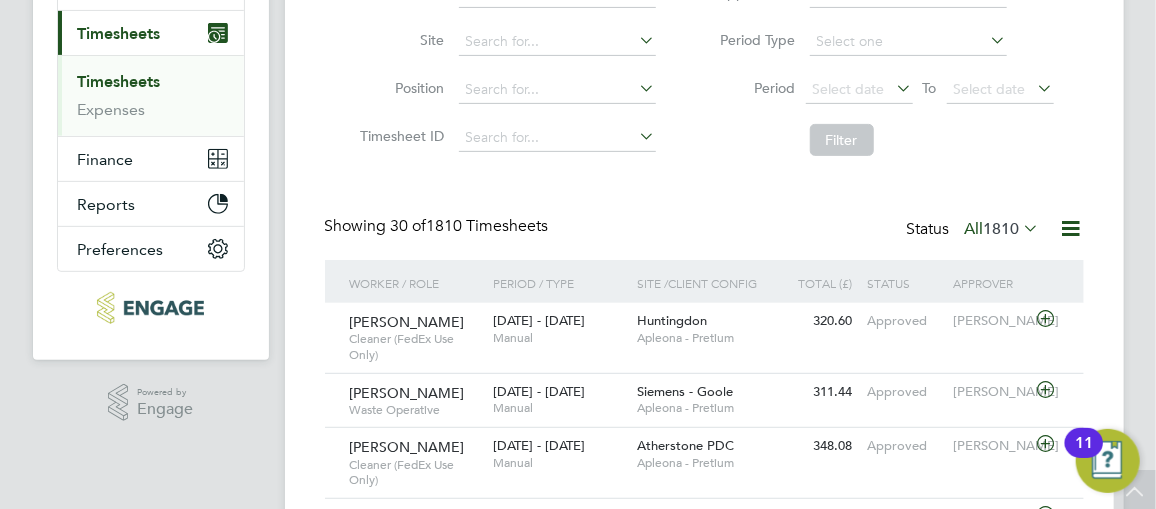 scroll, scrollTop: 0, scrollLeft: 0, axis: both 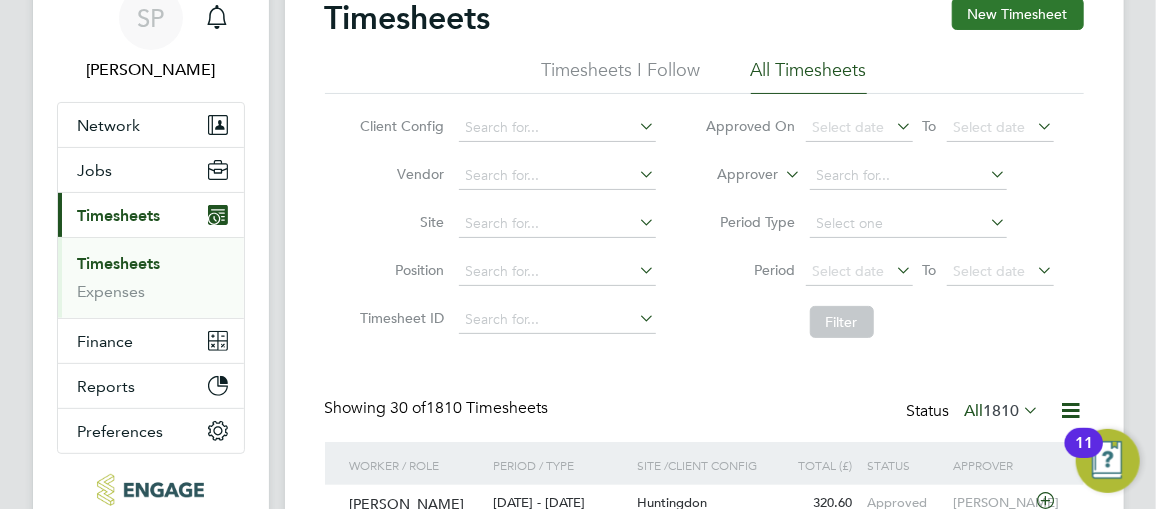 click on "New Timesheet" 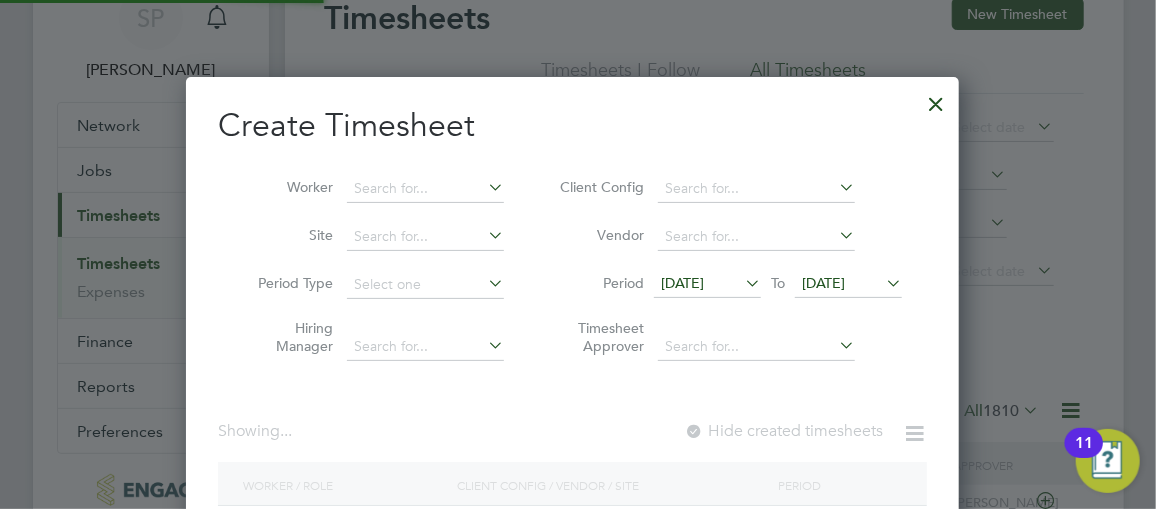 scroll, scrollTop: 9, scrollLeft: 9, axis: both 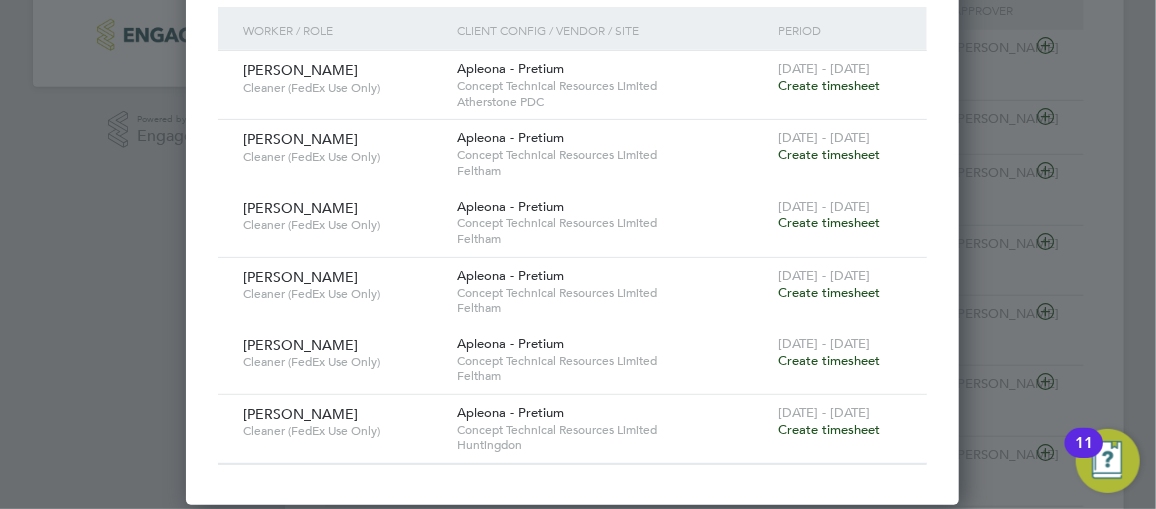 click on "Create timesheet" at bounding box center (829, 429) 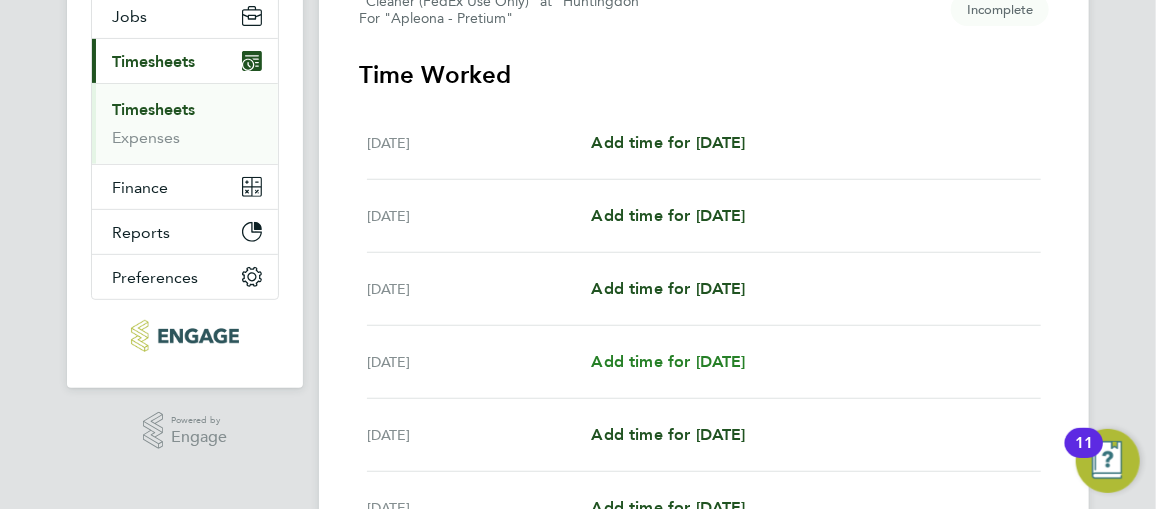 scroll, scrollTop: 272, scrollLeft: 0, axis: vertical 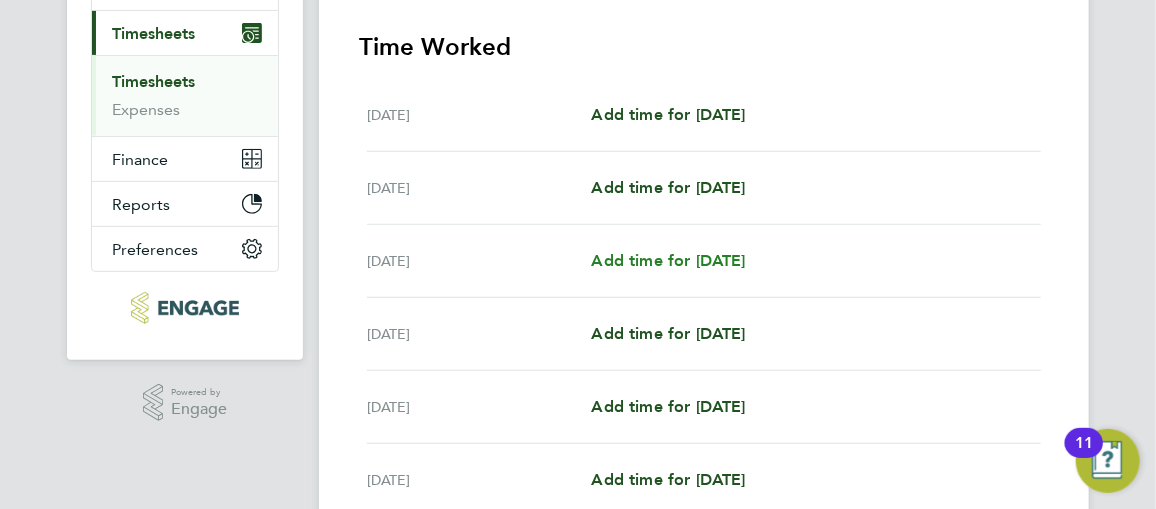 click on "Add time for [DATE]" at bounding box center [669, 260] 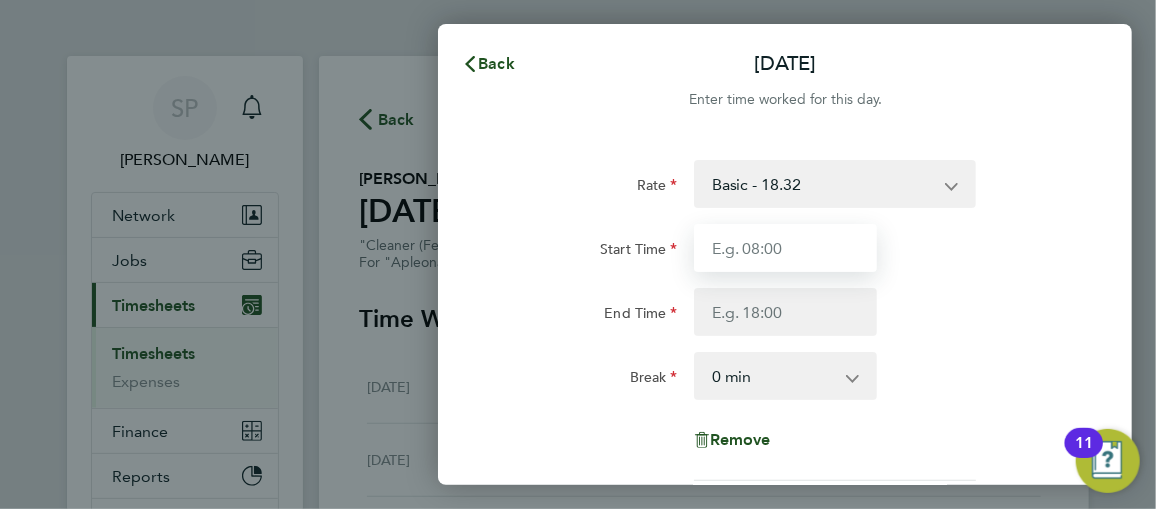 click on "Start Time" at bounding box center (785, 248) 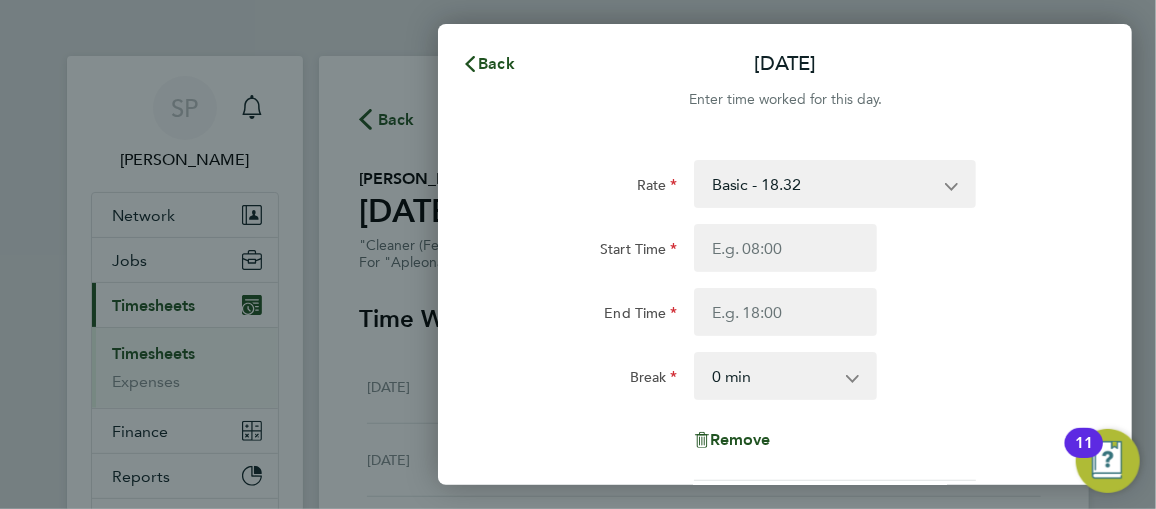click on "Rate  Basic - 18.32
Start Time End Time Break  0 min   15 min   30 min   45 min   60 min   75 min   90 min
Remove" 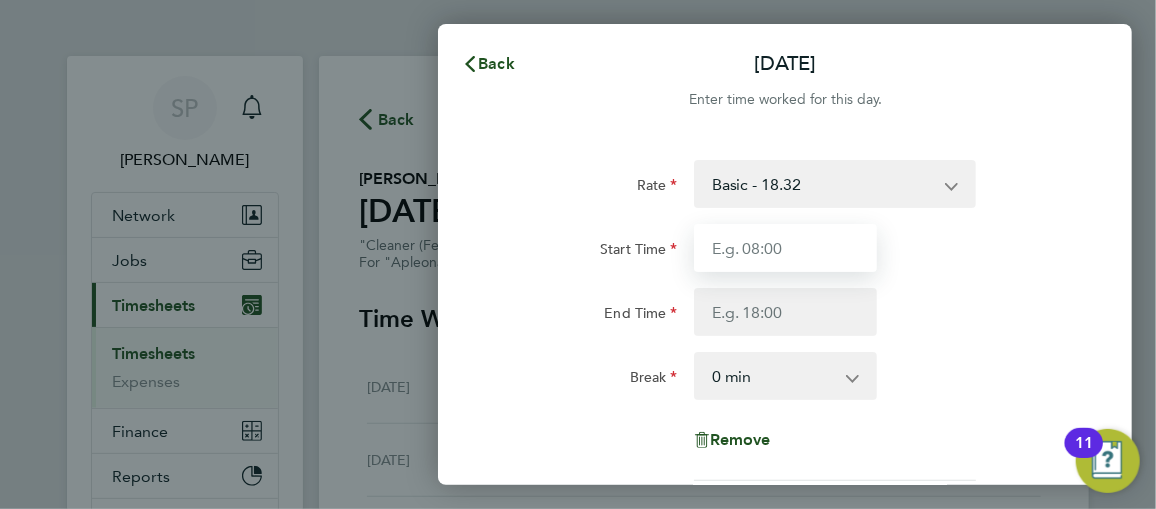 click on "Start Time" at bounding box center (785, 248) 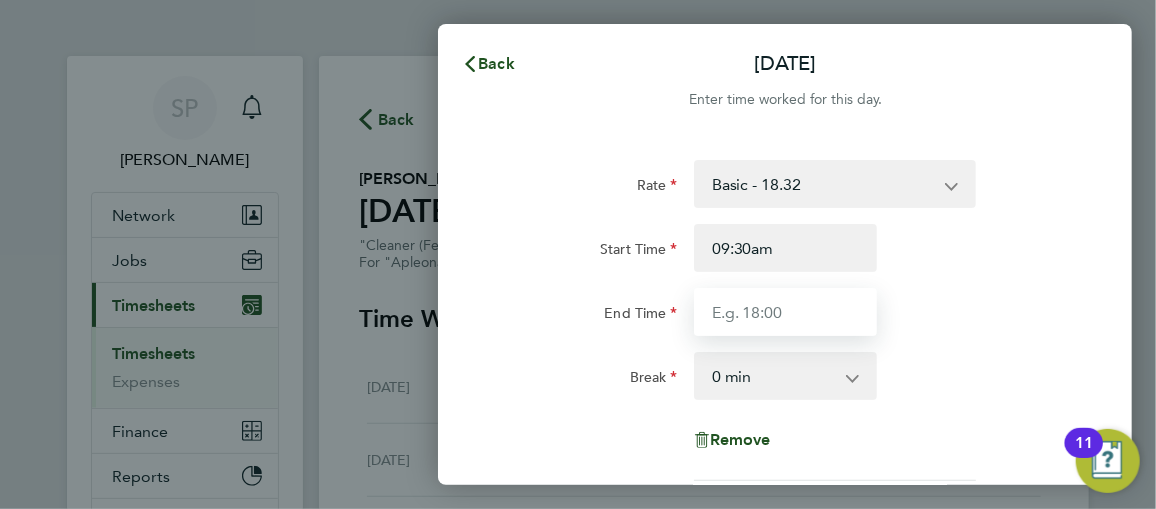 type on "09:30" 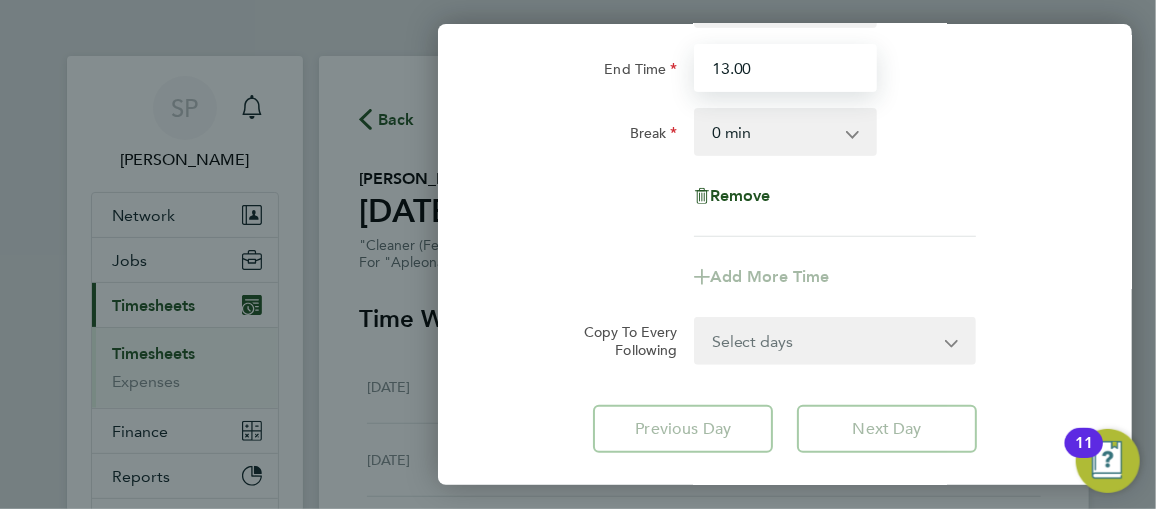 scroll, scrollTop: 272, scrollLeft: 0, axis: vertical 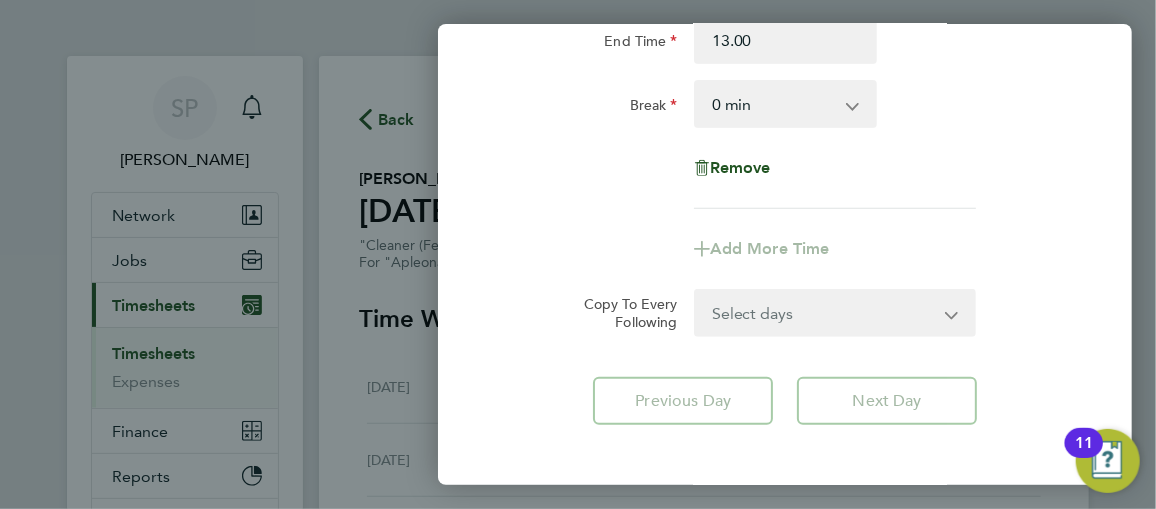 type on "13:00" 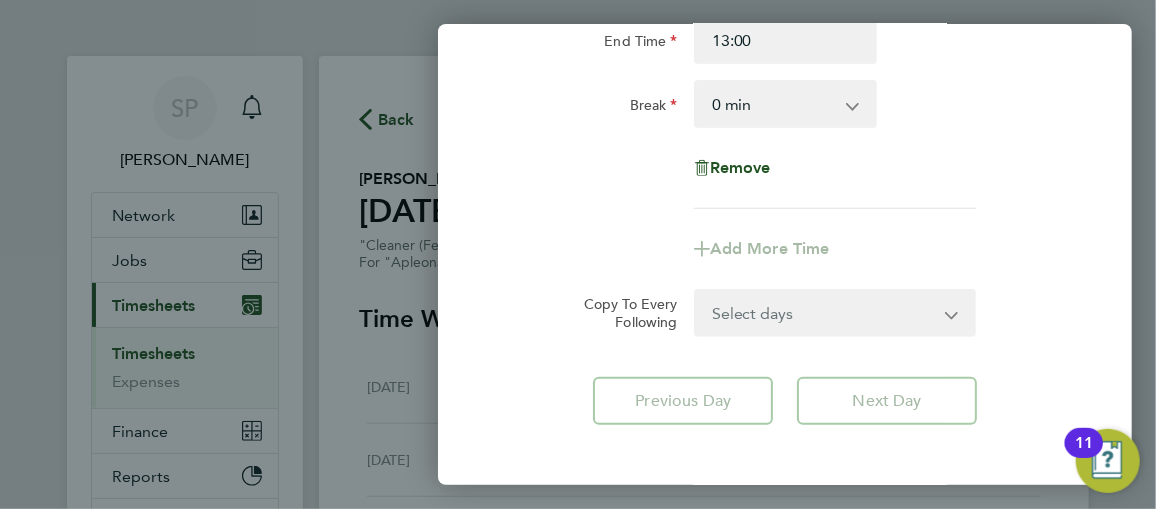 click on "Select days   Day   [DATE]   [DATE]   [DATE]   [DATE]" 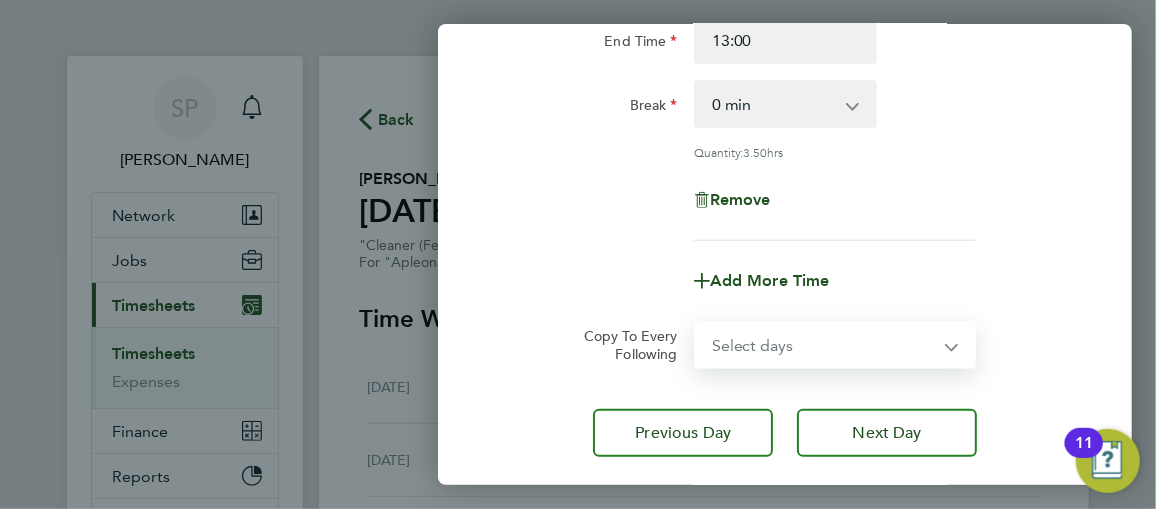 select on "TUE" 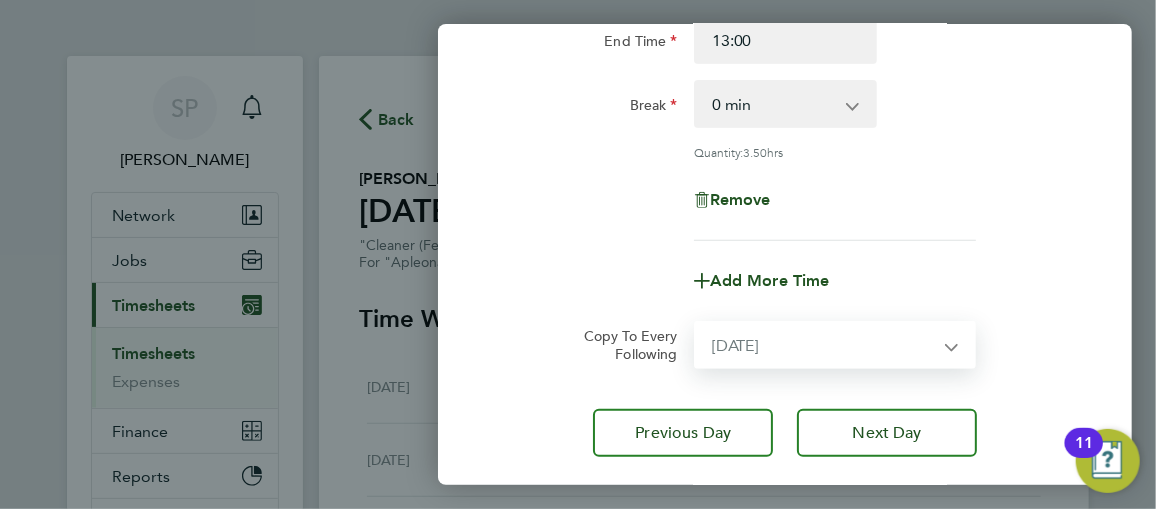 click on "Select days   Day   [DATE]   [DATE]   [DATE]   [DATE]" at bounding box center (824, 345) 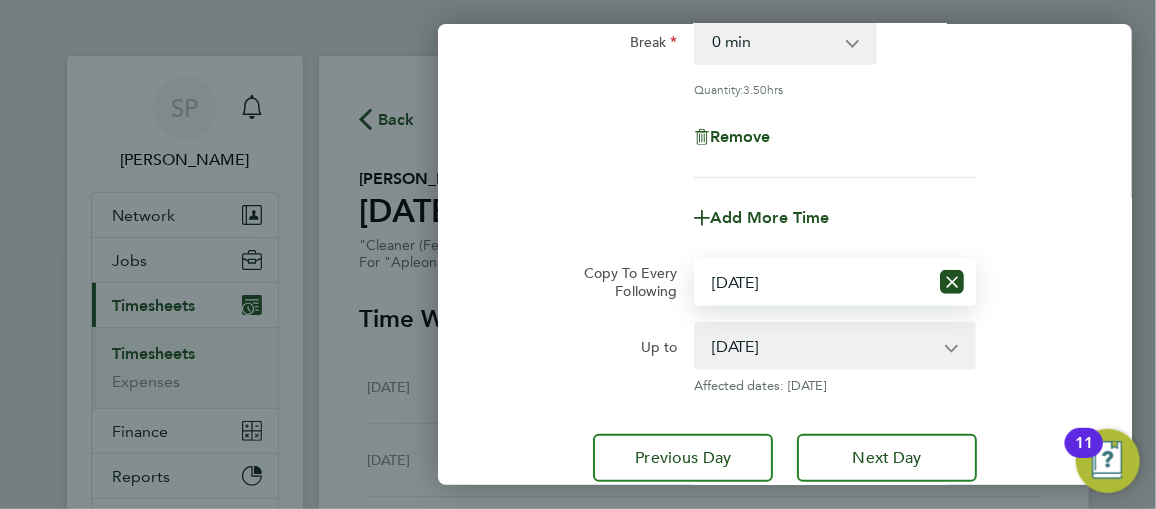 scroll, scrollTop: 363, scrollLeft: 0, axis: vertical 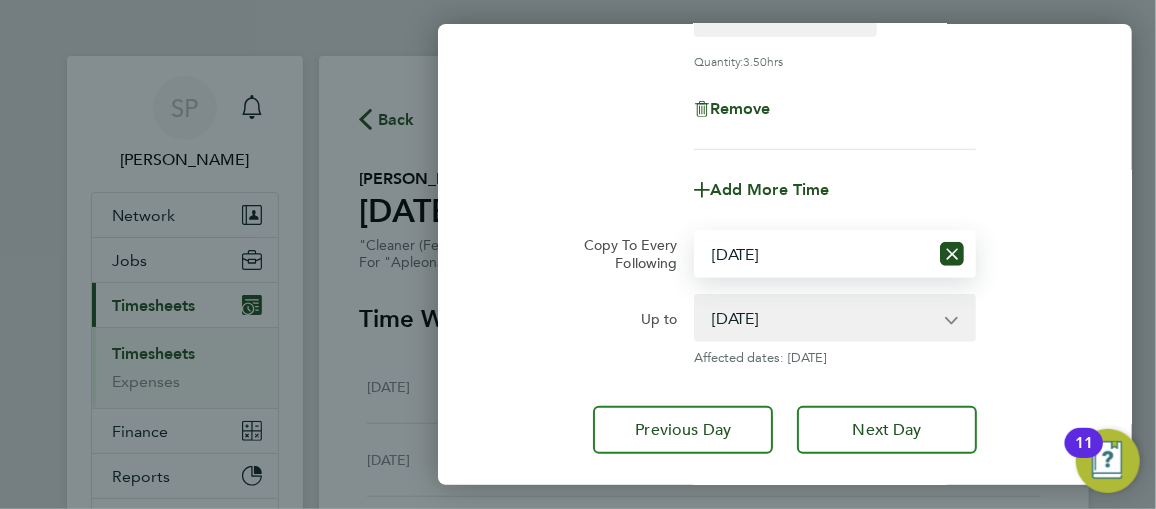 click on "[DATE]   [DATE]   [DATE]   [DATE]" at bounding box center (823, 318) 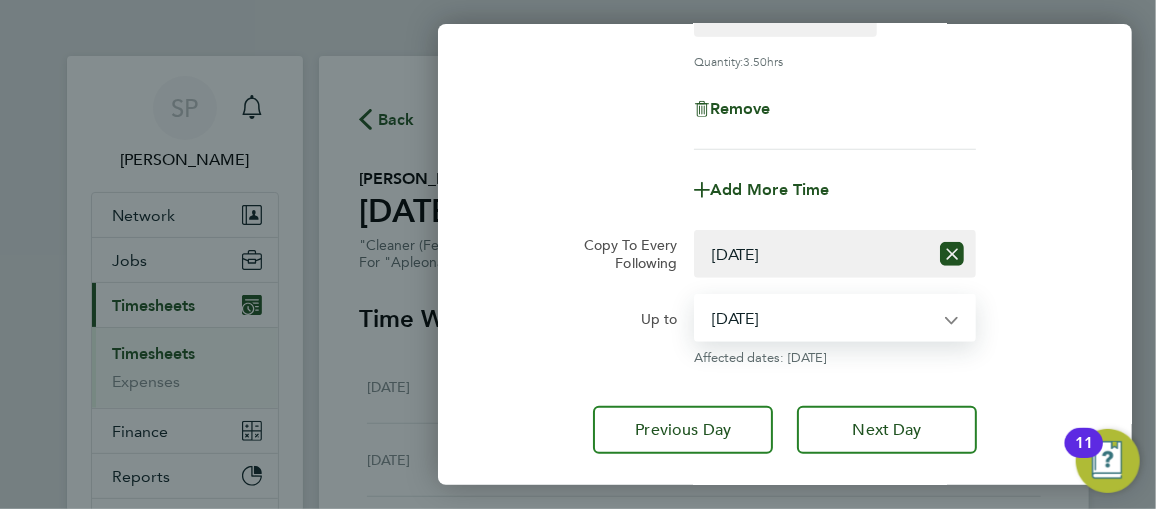 click on "[DATE]   [DATE]   [DATE]   [DATE]" at bounding box center (823, 318) 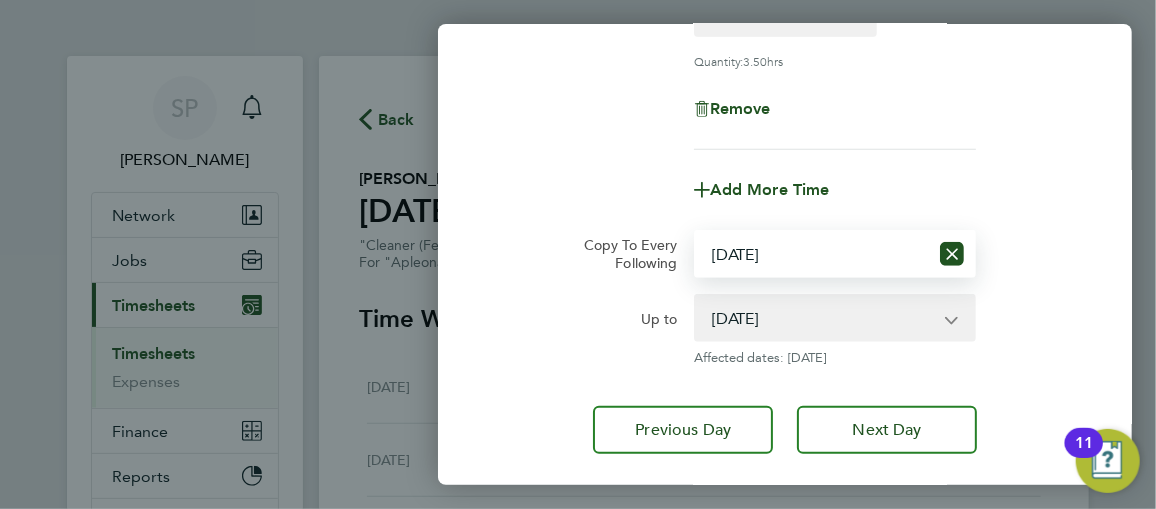 click on "Select days   Day   [DATE]   [DATE]   [DATE]   [DATE]" at bounding box center (812, 254) 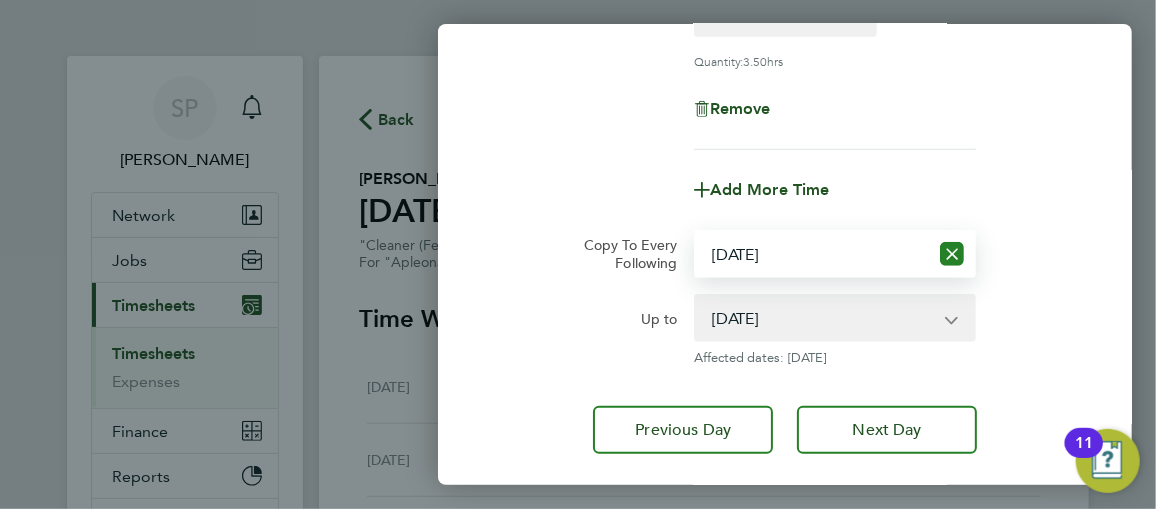 click 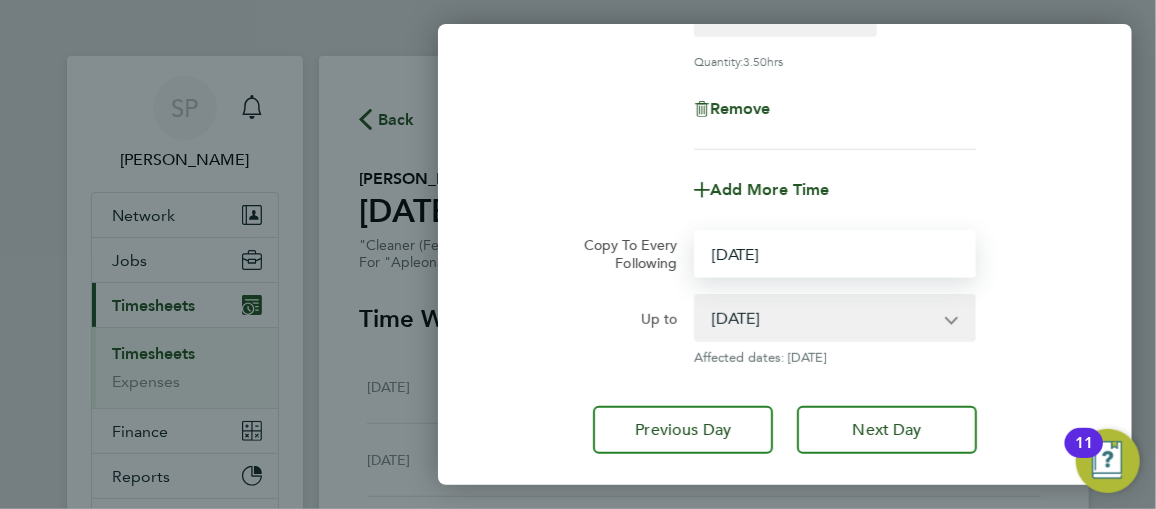 select on "0: null" 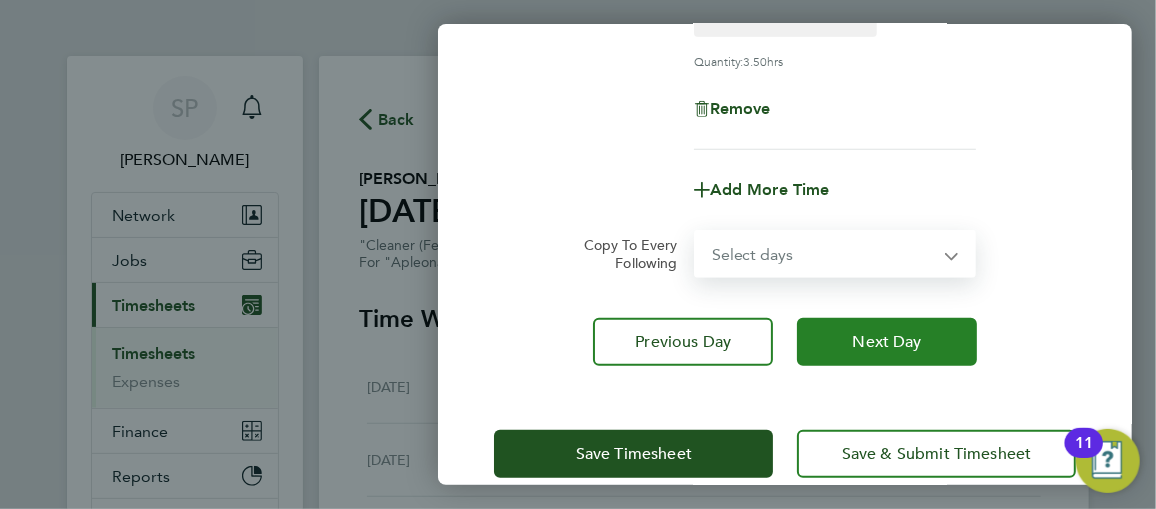 click on "Next Day" 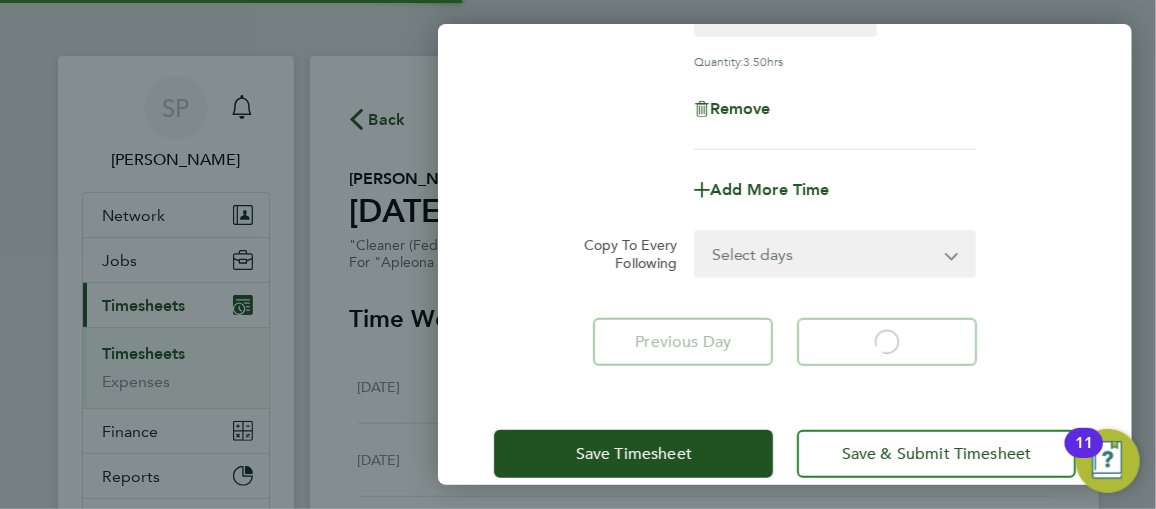 scroll, scrollTop: 255, scrollLeft: 0, axis: vertical 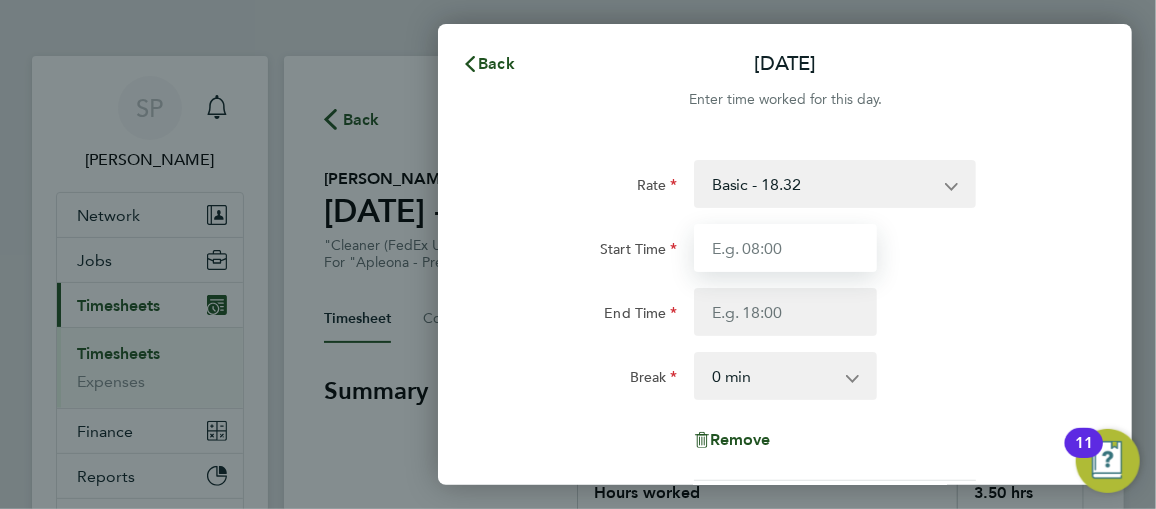 click on "Start Time" at bounding box center (785, 248) 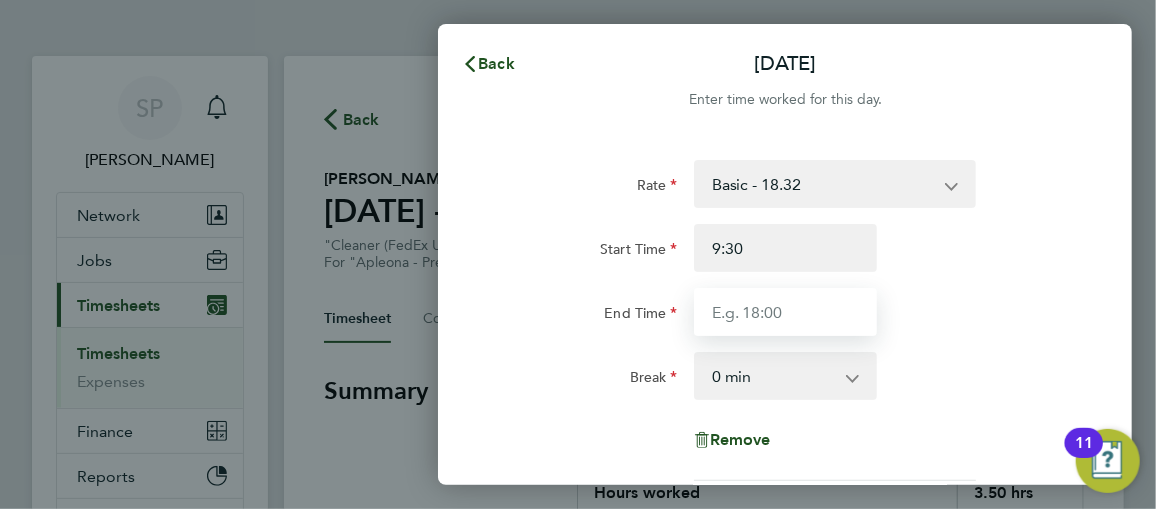 type on "09:30" 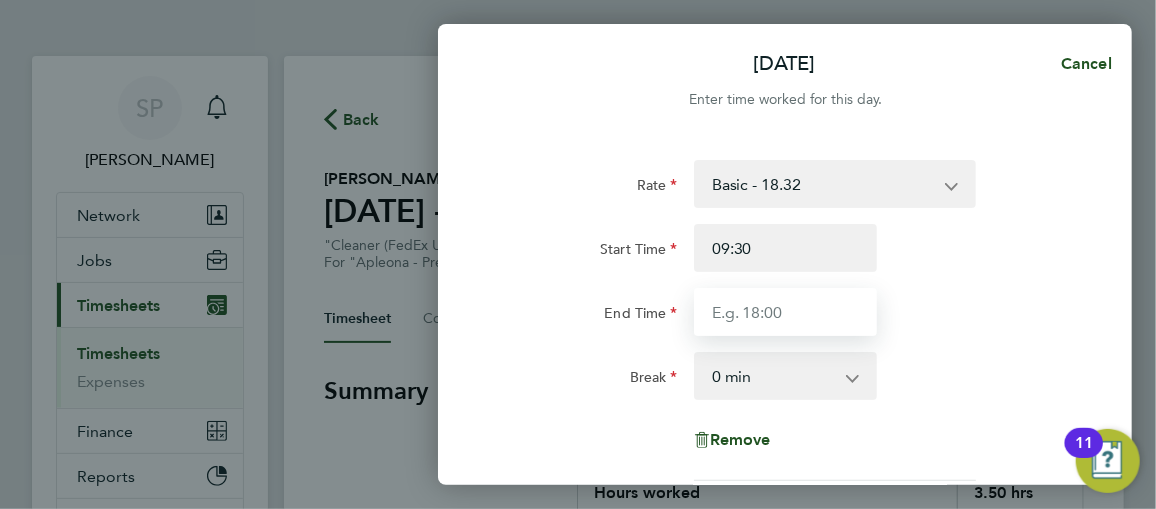 type on "1" 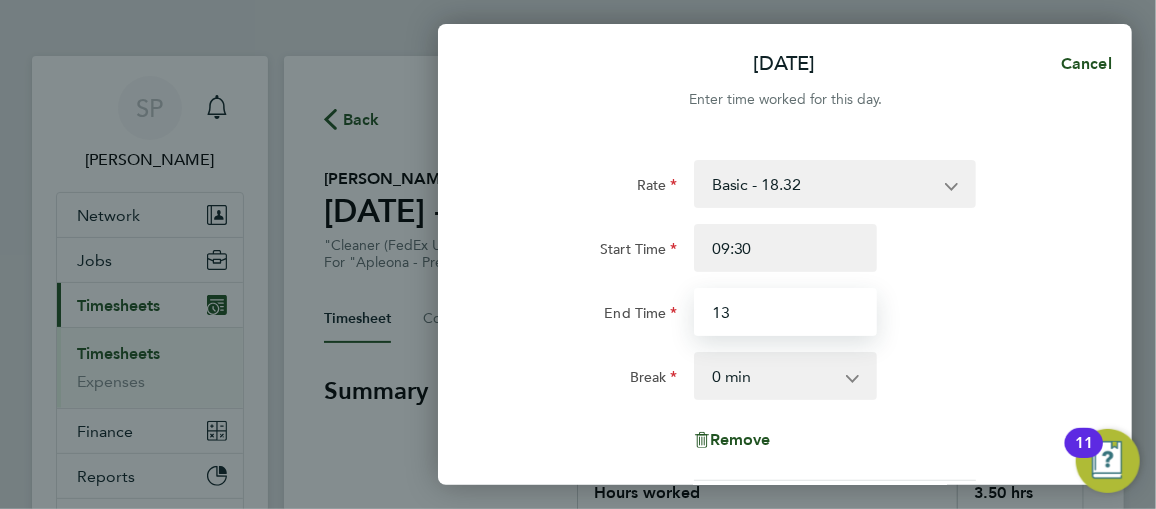 type on "13:00" 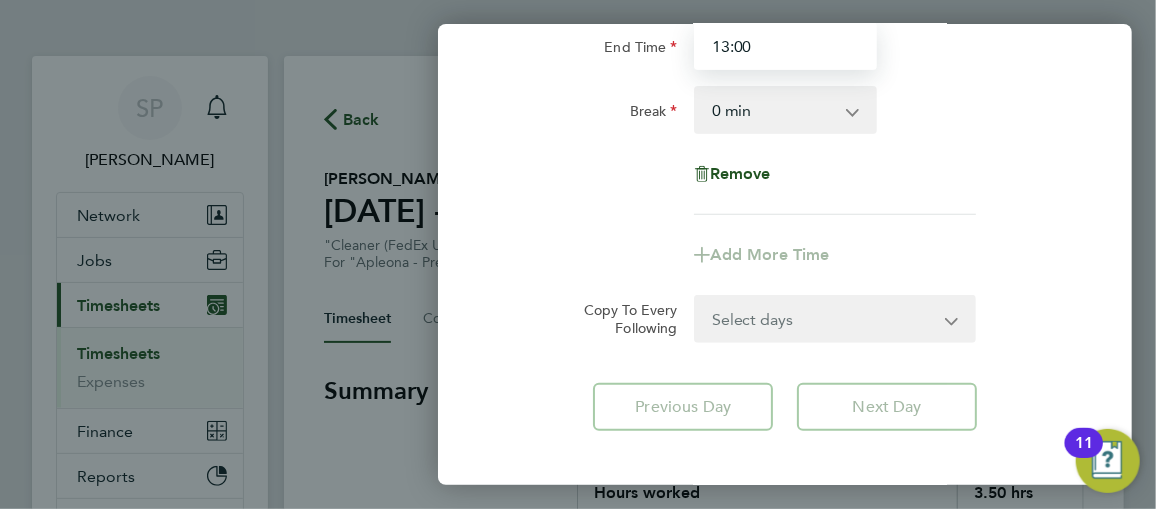 scroll, scrollTop: 363, scrollLeft: 0, axis: vertical 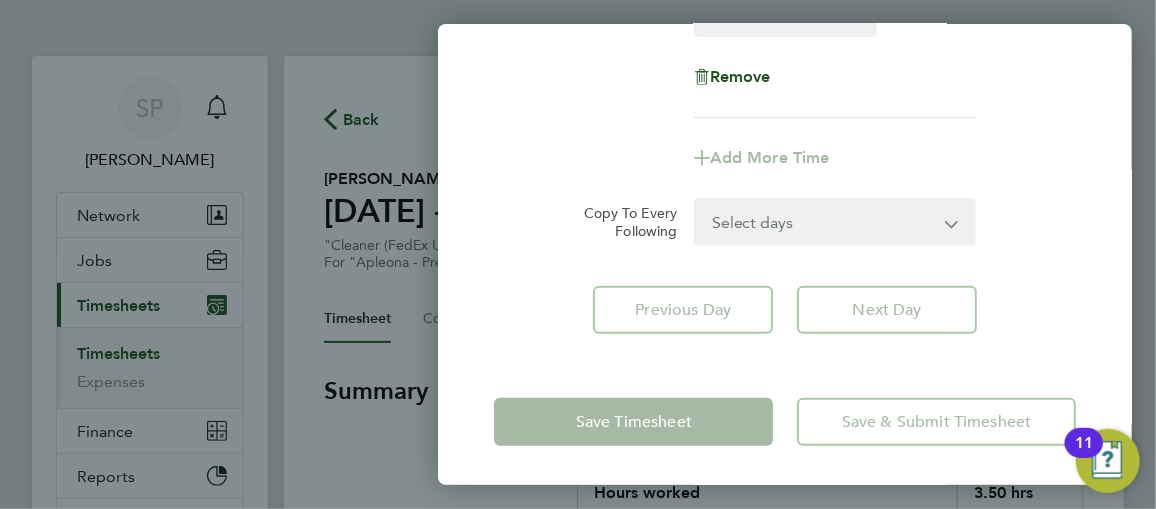 click on "[DATE]  Cancel  Enter time worked for this day.  Rate  Basic - 18.32
Start Time 09:30 End Time 13:00 Break  0 min   15 min   30 min   45 min   60 min   75 min   90 min
Remove
Add More Time  Copy To Every Following  Select days   Day   [DATE]   [DATE]   [DATE]
Previous Day   Next Day   Save Timesheet   Save & Submit Timesheet" 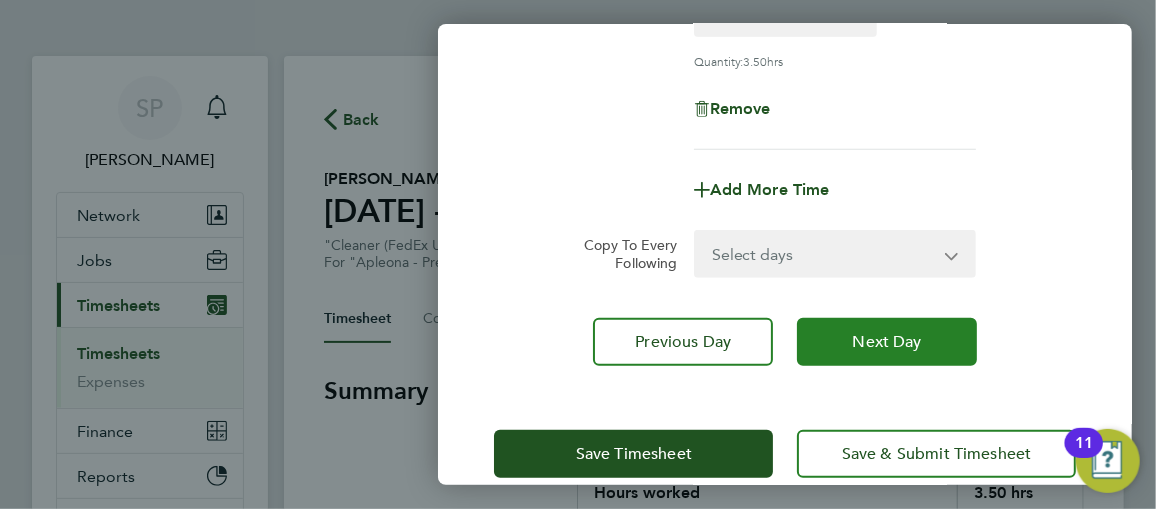 scroll, scrollTop: 0, scrollLeft: 0, axis: both 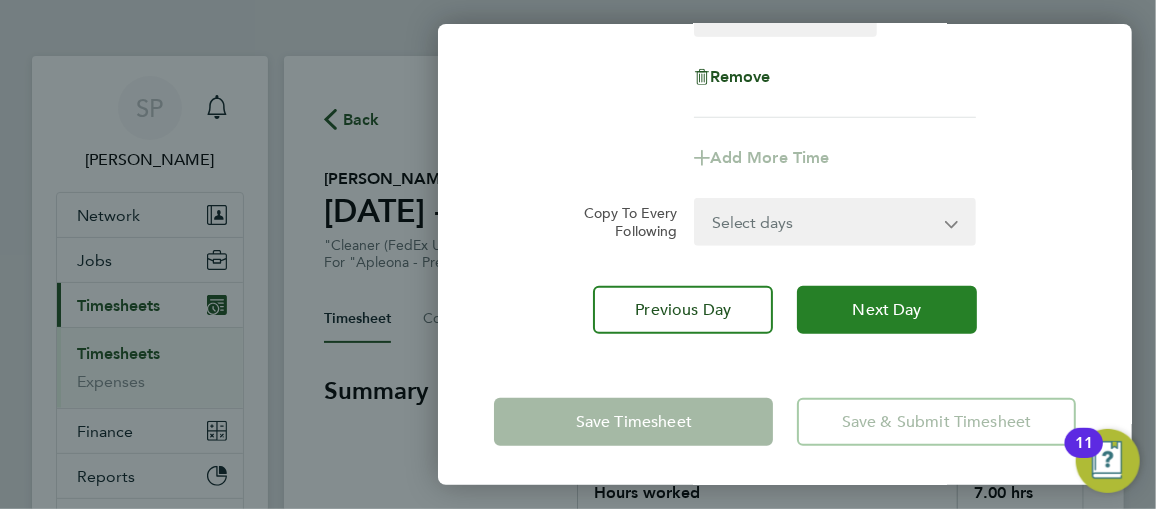click on "Next Day" 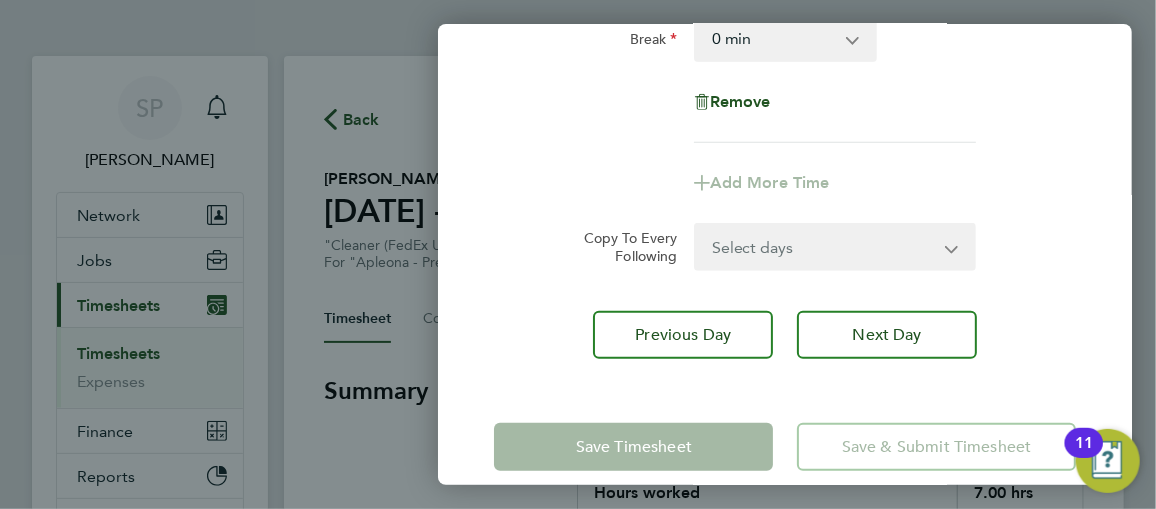 scroll, scrollTop: 363, scrollLeft: 0, axis: vertical 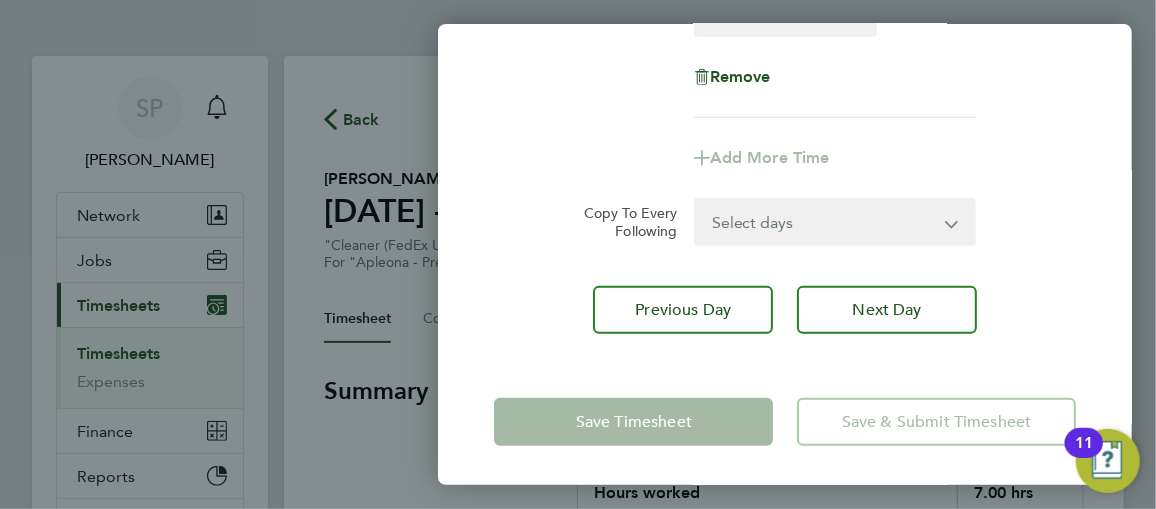 drag, startPoint x: 701, startPoint y: 424, endPoint x: 716, endPoint y: 409, distance: 21.213203 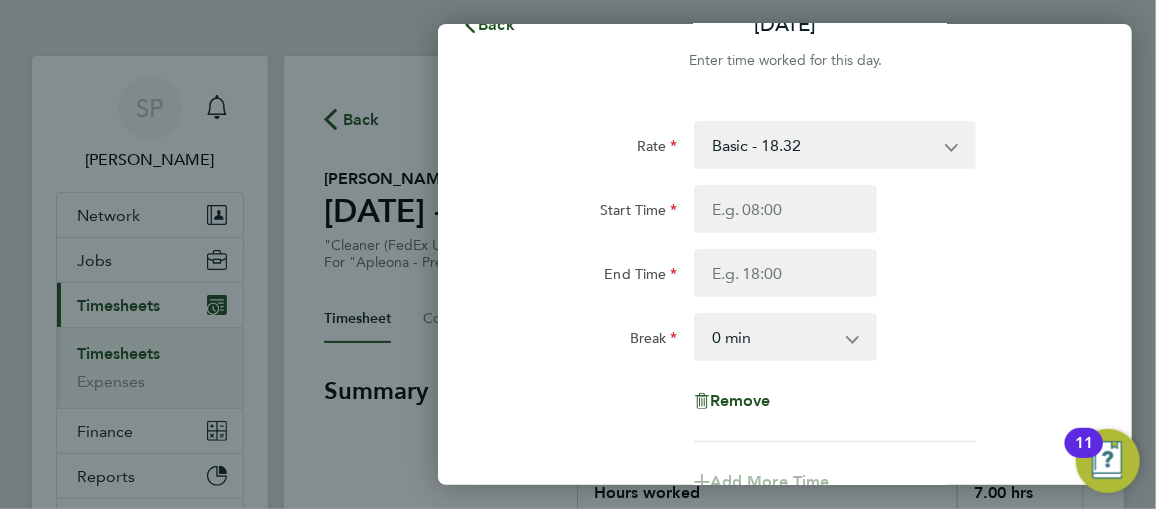 scroll, scrollTop: 0, scrollLeft: 0, axis: both 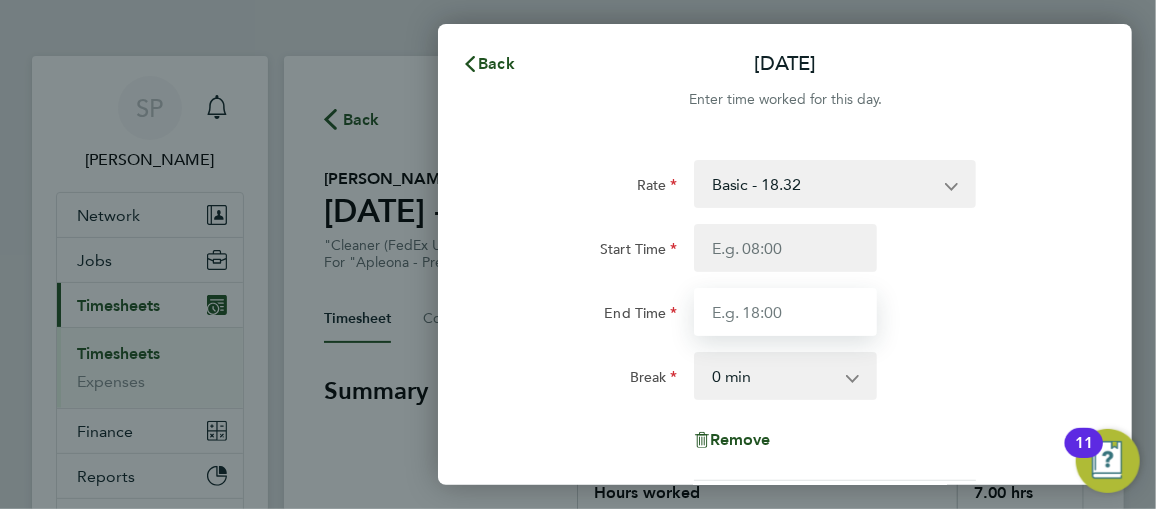 click on "End Time" at bounding box center (785, 312) 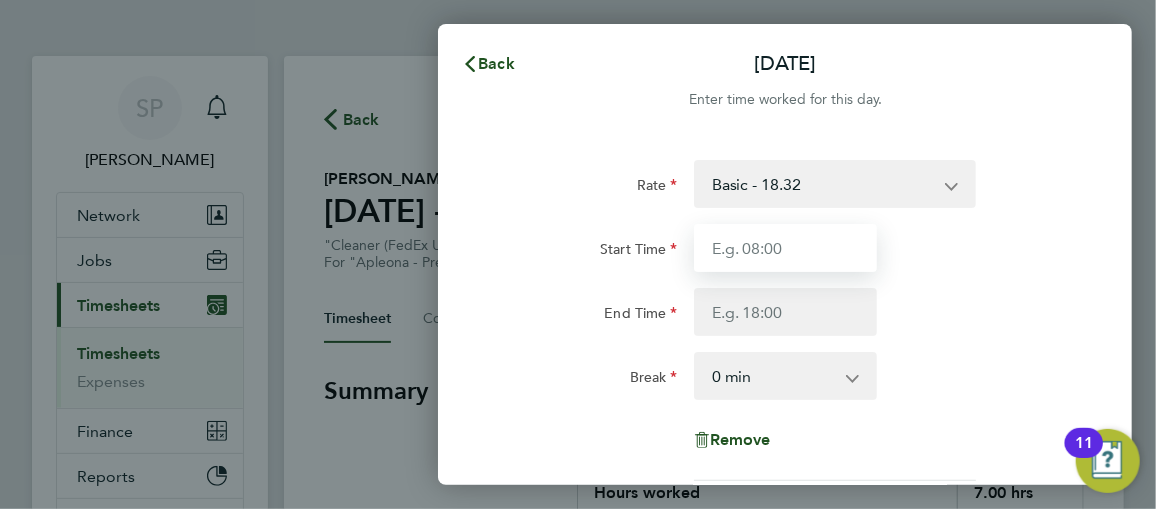 click on "Start Time" at bounding box center [785, 248] 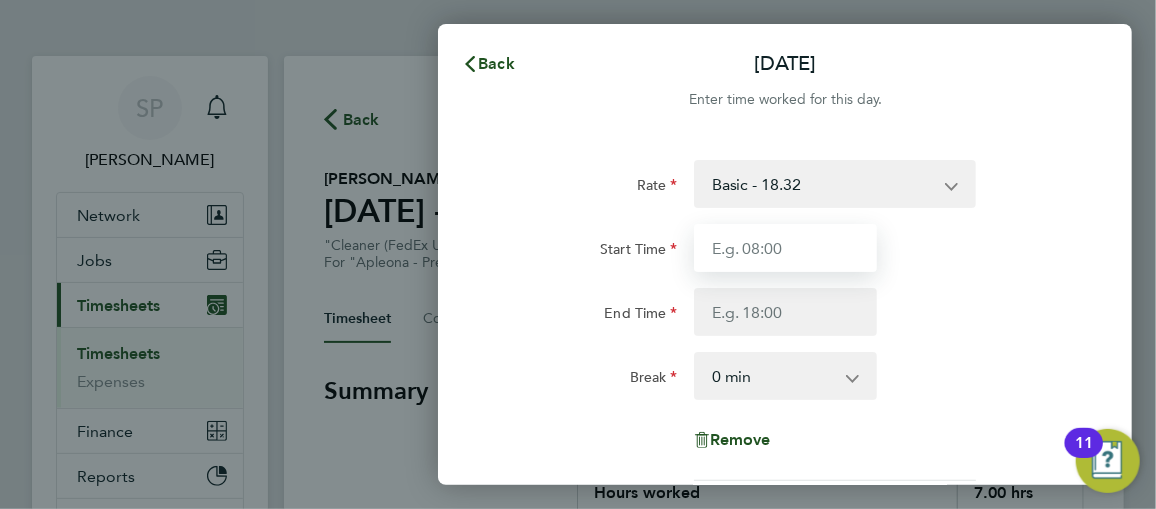 type on "09:30" 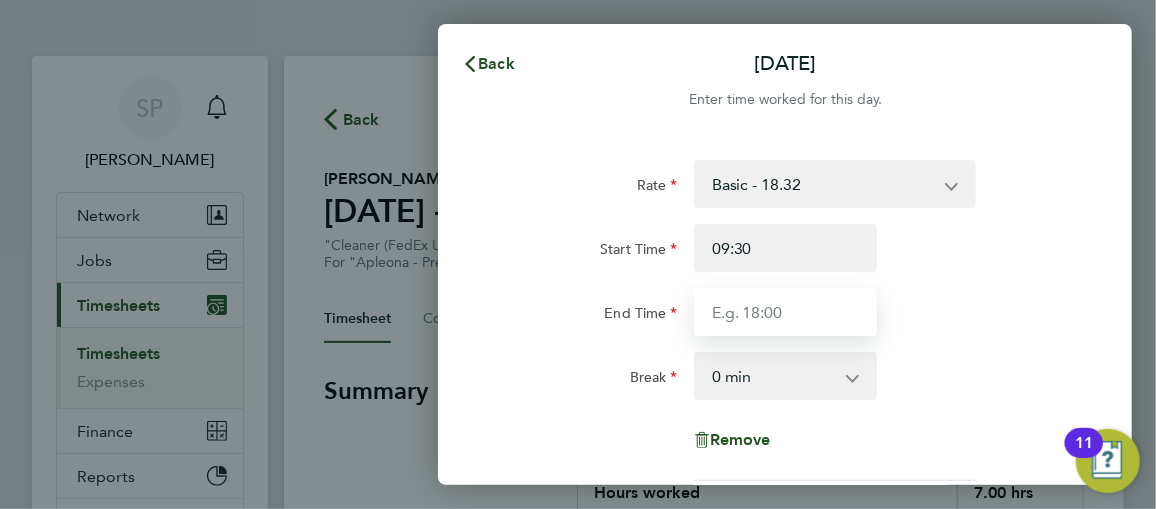 click on "End Time" at bounding box center (785, 312) 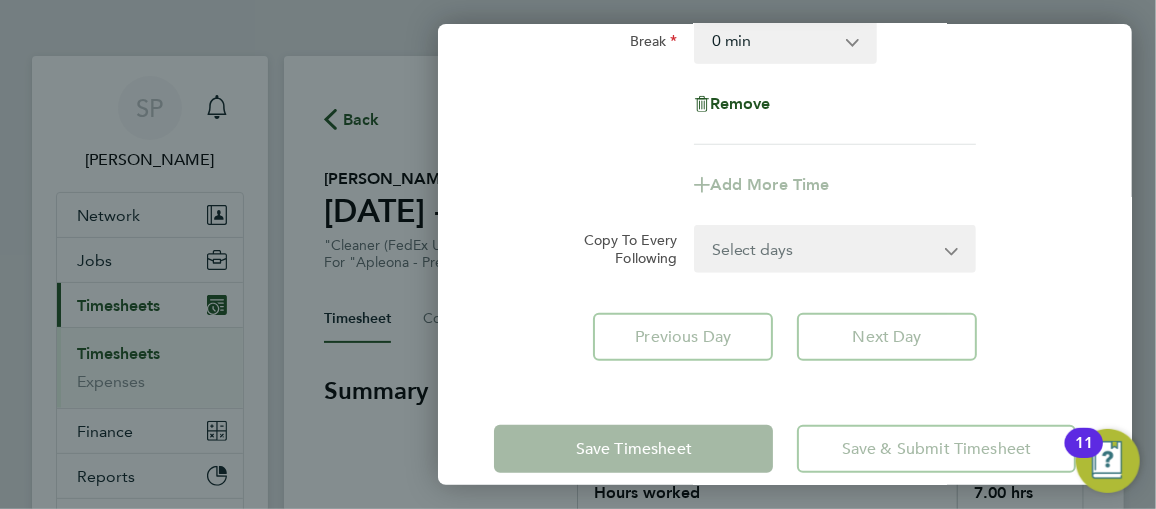 scroll, scrollTop: 363, scrollLeft: 0, axis: vertical 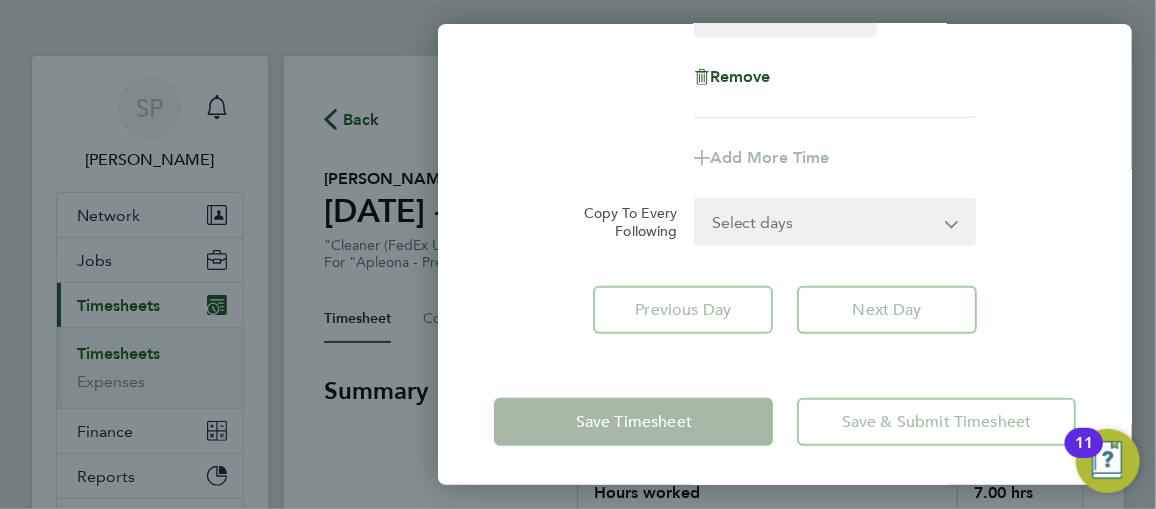 type on "13:00" 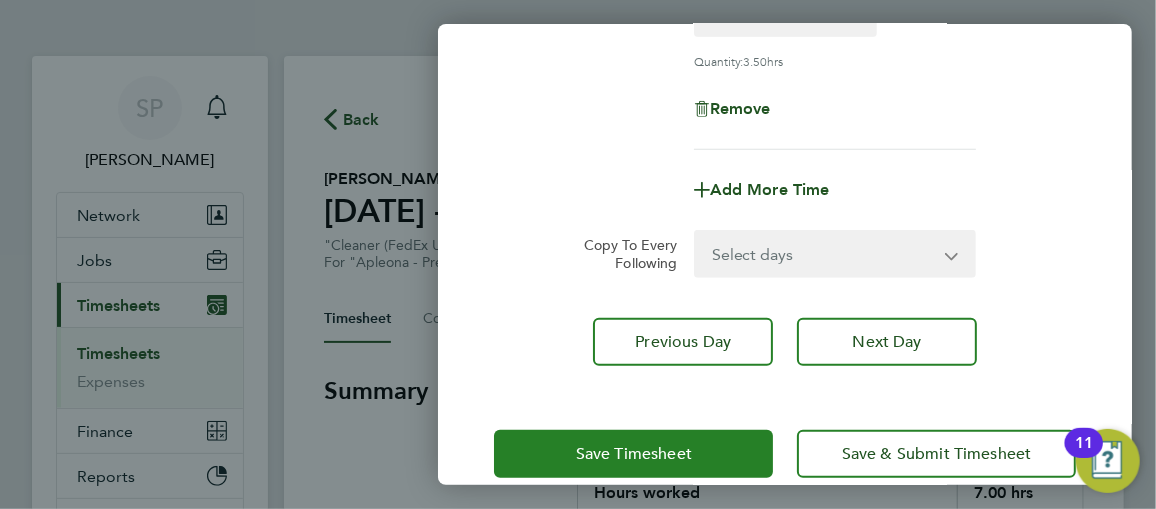 click on "Save Timesheet" 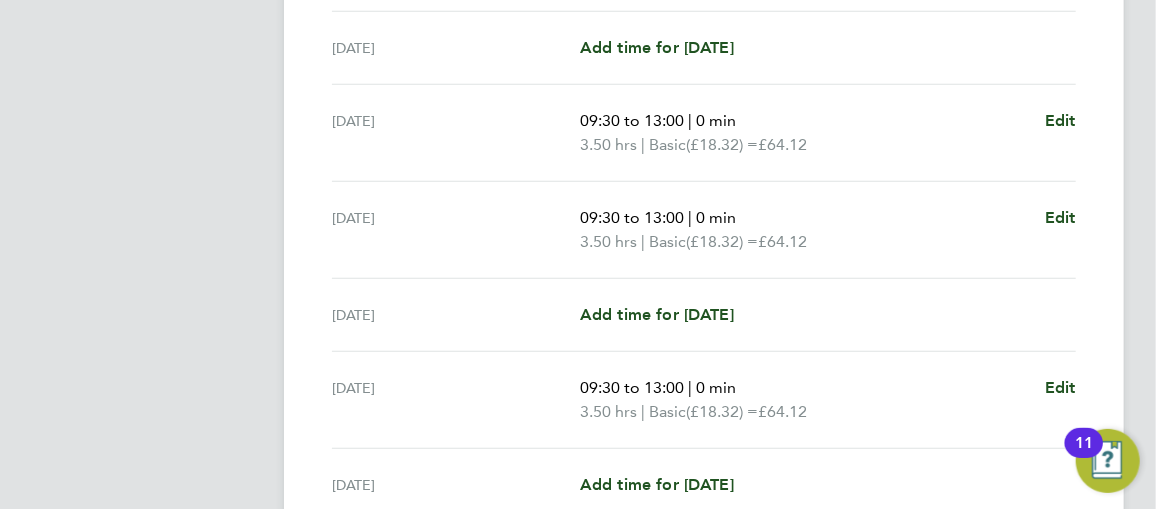 scroll, scrollTop: 727, scrollLeft: 0, axis: vertical 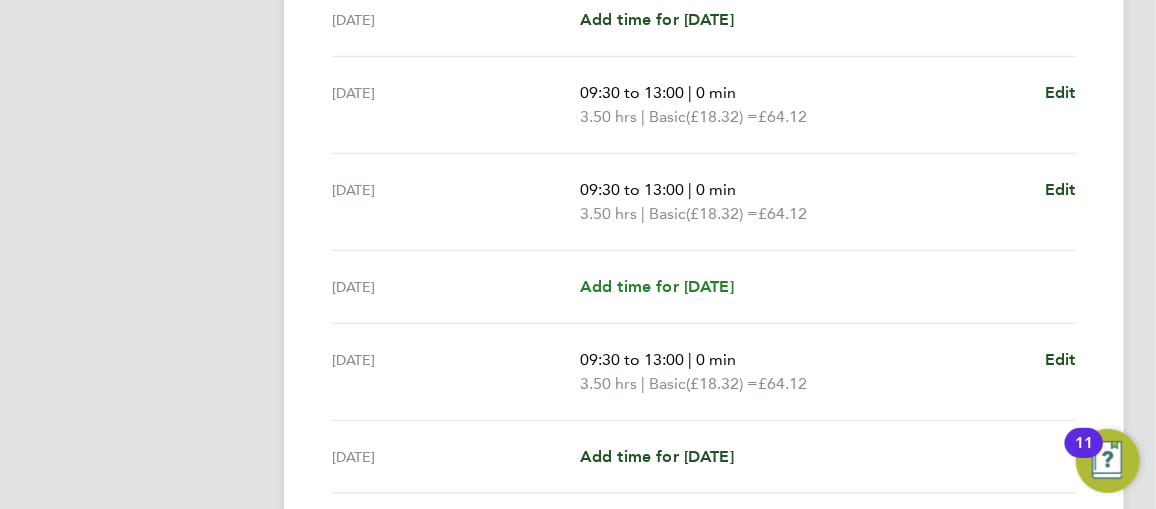 click on "Add time for [DATE]" at bounding box center [657, 286] 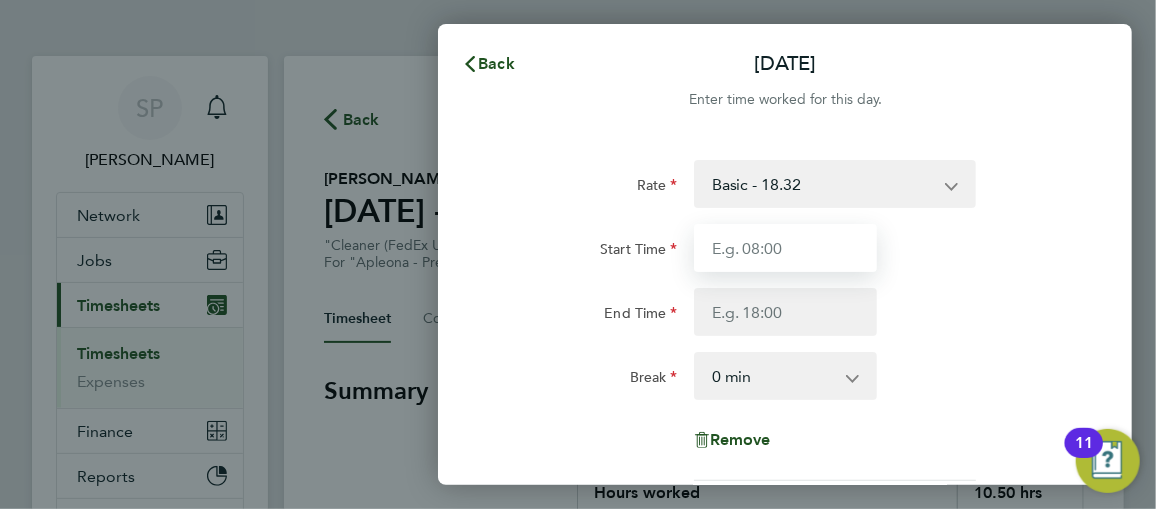 click on "Start Time" at bounding box center (785, 248) 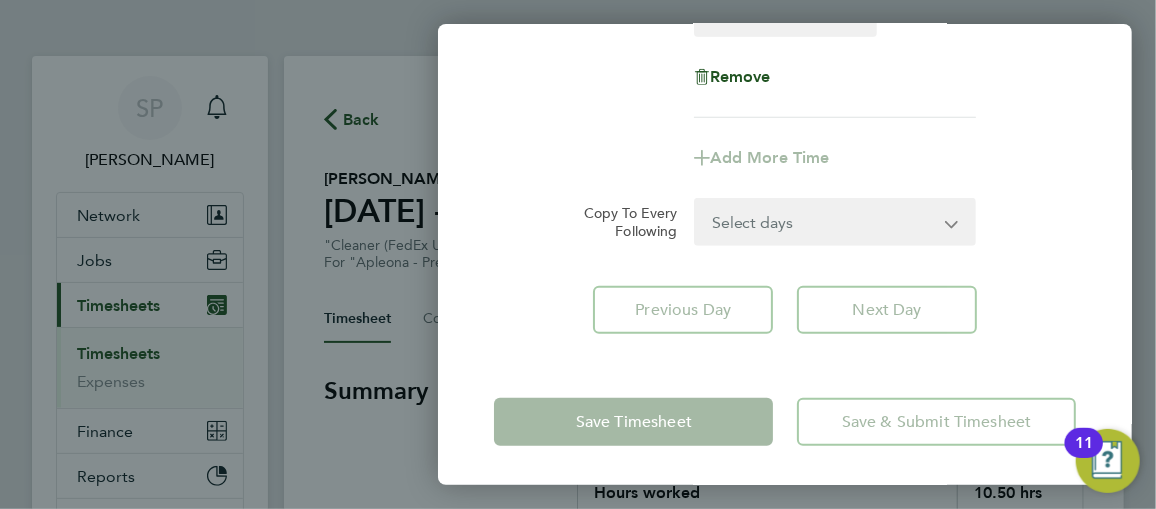 type on "13:00" 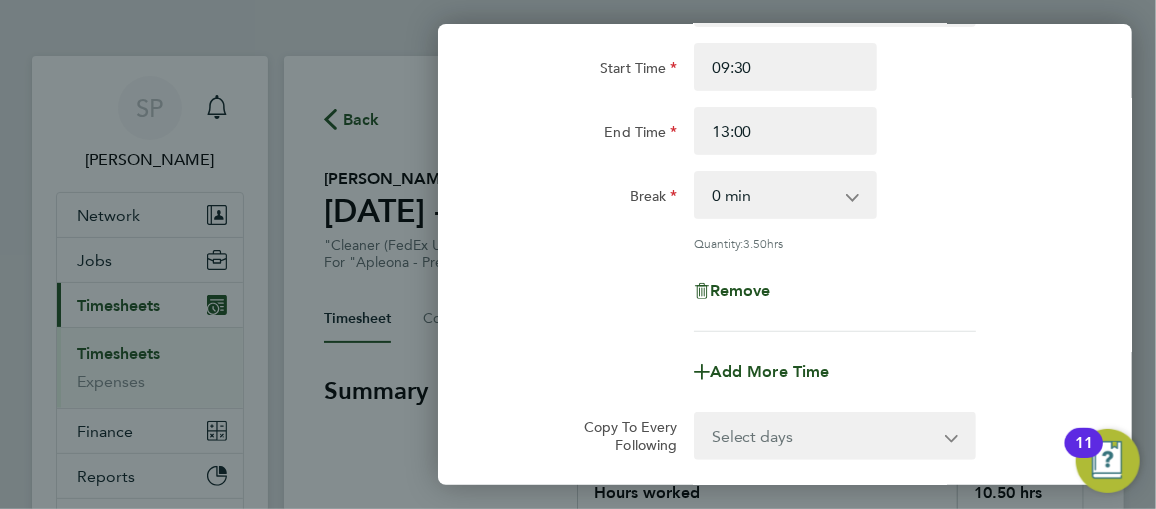 scroll, scrollTop: 393, scrollLeft: 0, axis: vertical 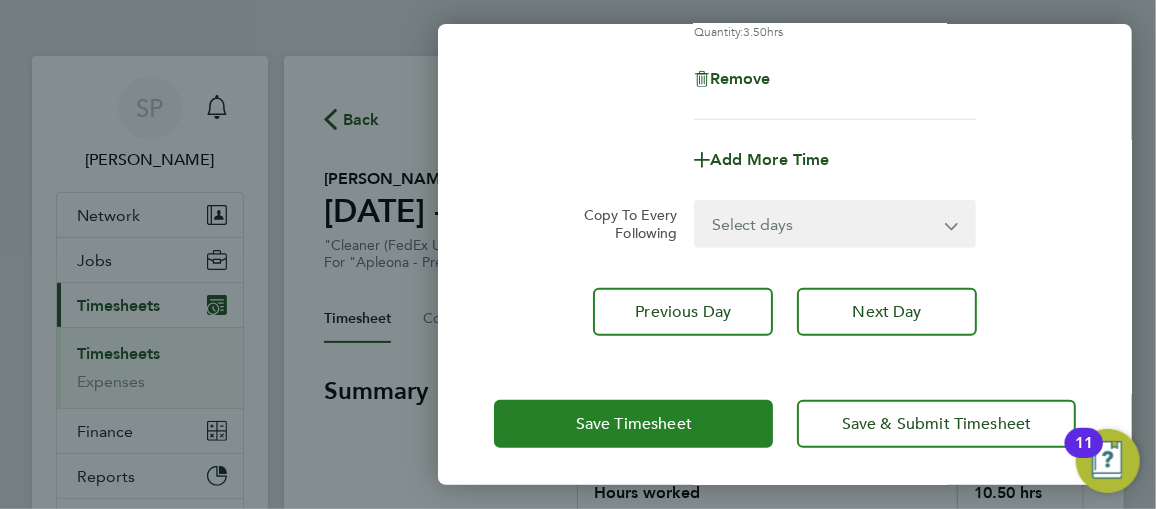 click on "Save Timesheet" 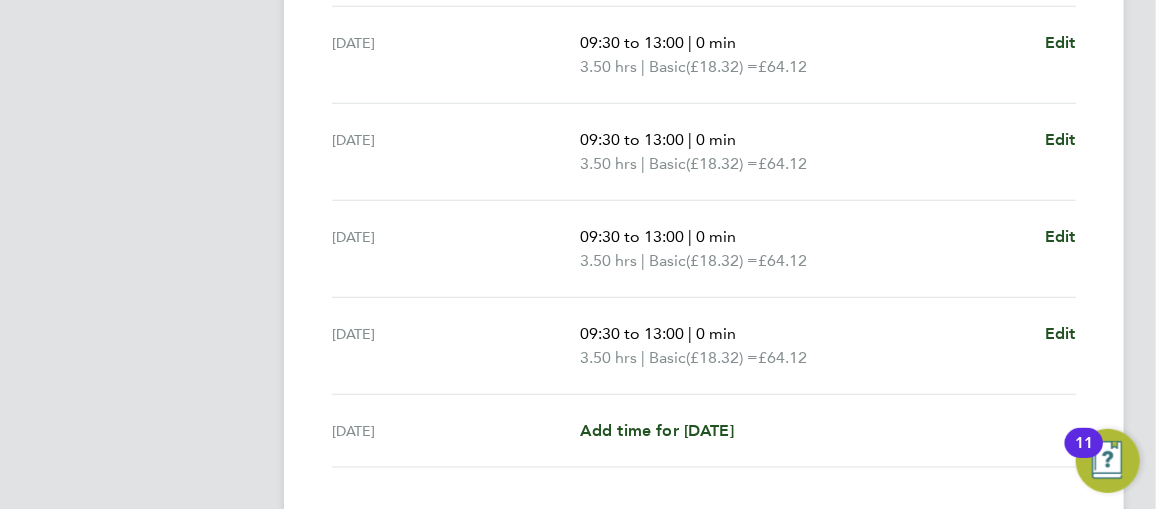 scroll, scrollTop: 907, scrollLeft: 0, axis: vertical 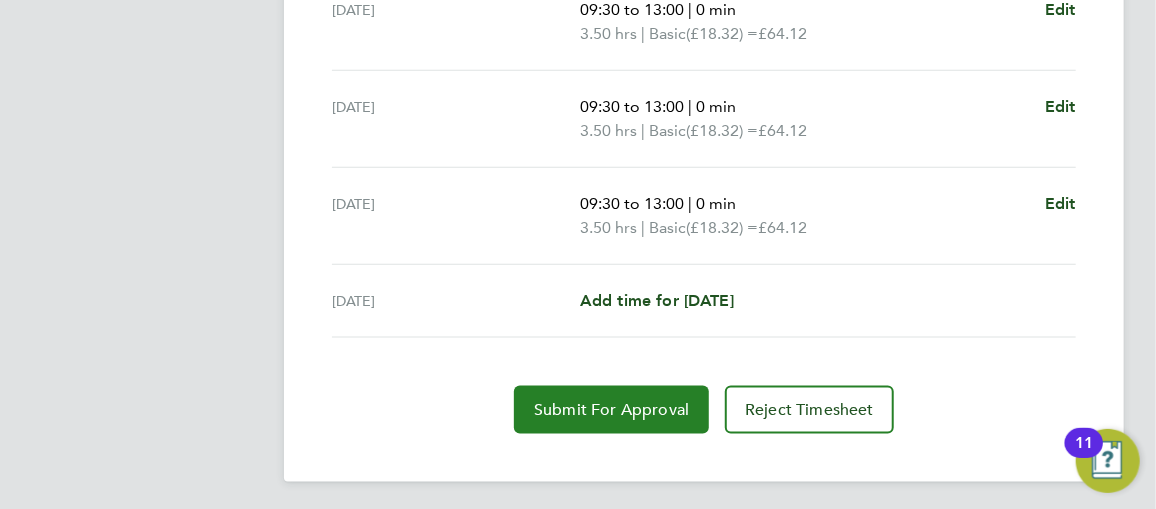 click on "Submit For Approval" 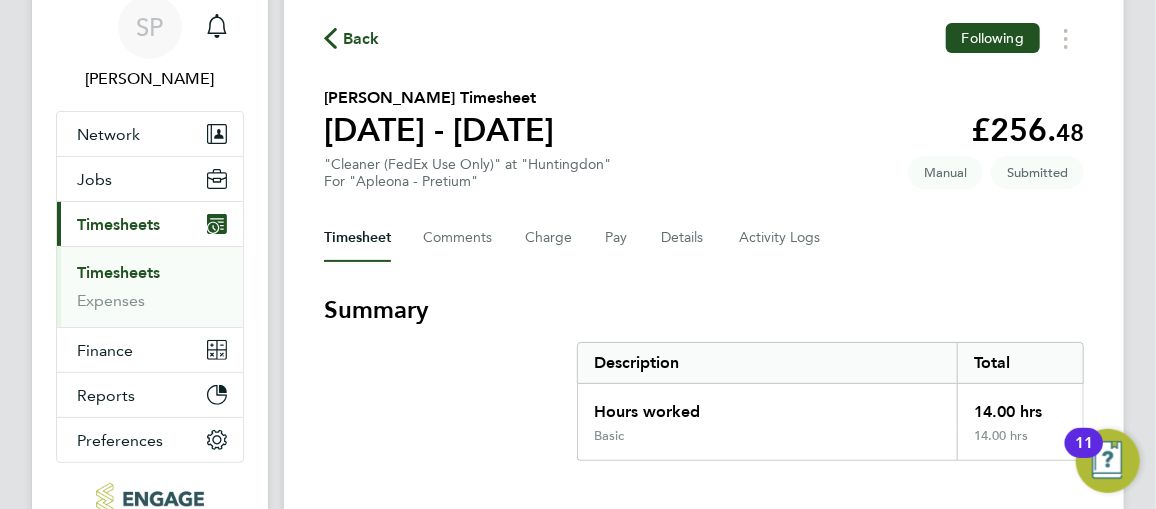 scroll, scrollTop: 0, scrollLeft: 0, axis: both 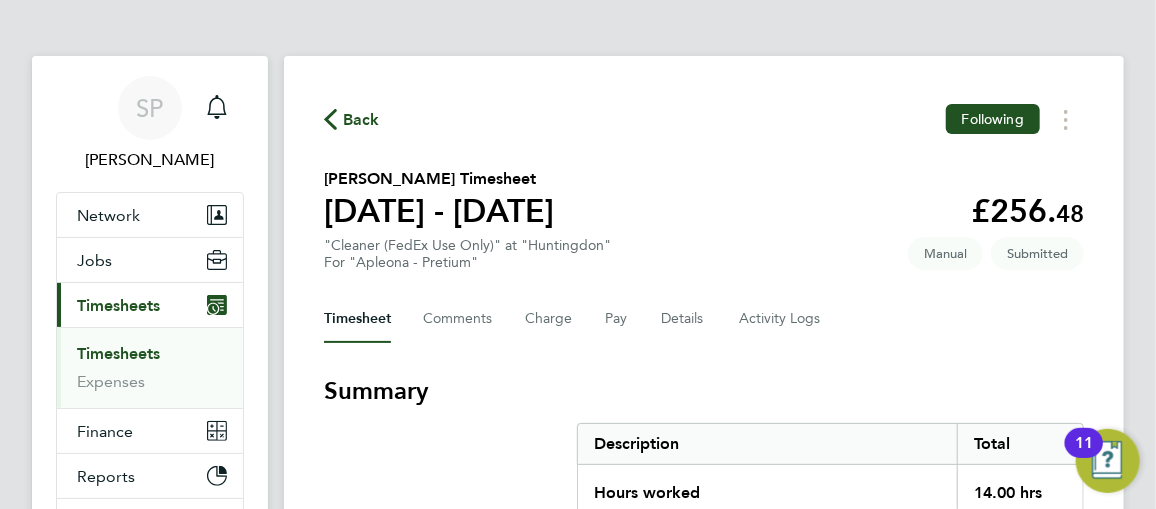 click 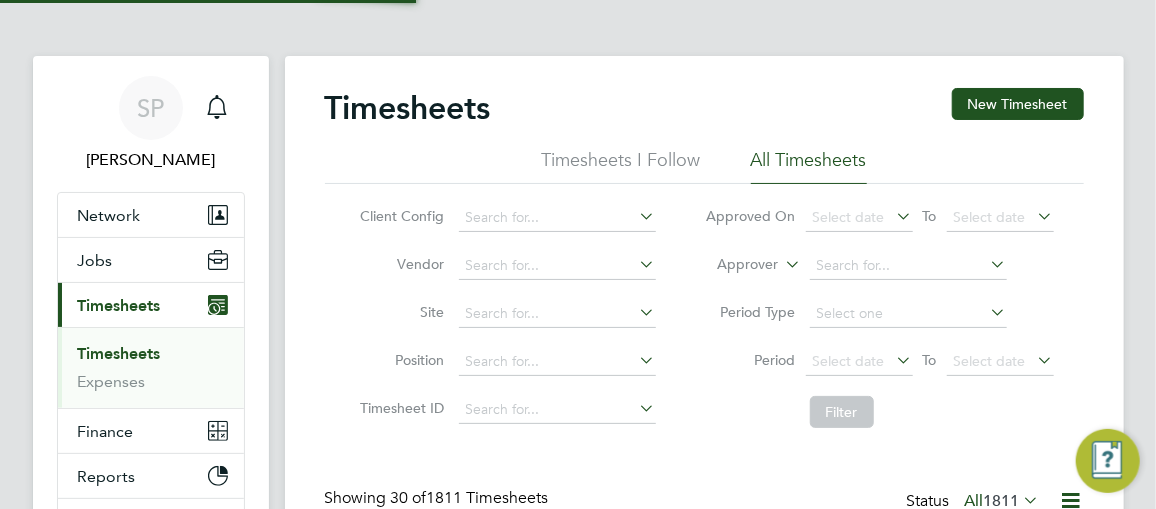 scroll, scrollTop: 230, scrollLeft: 0, axis: vertical 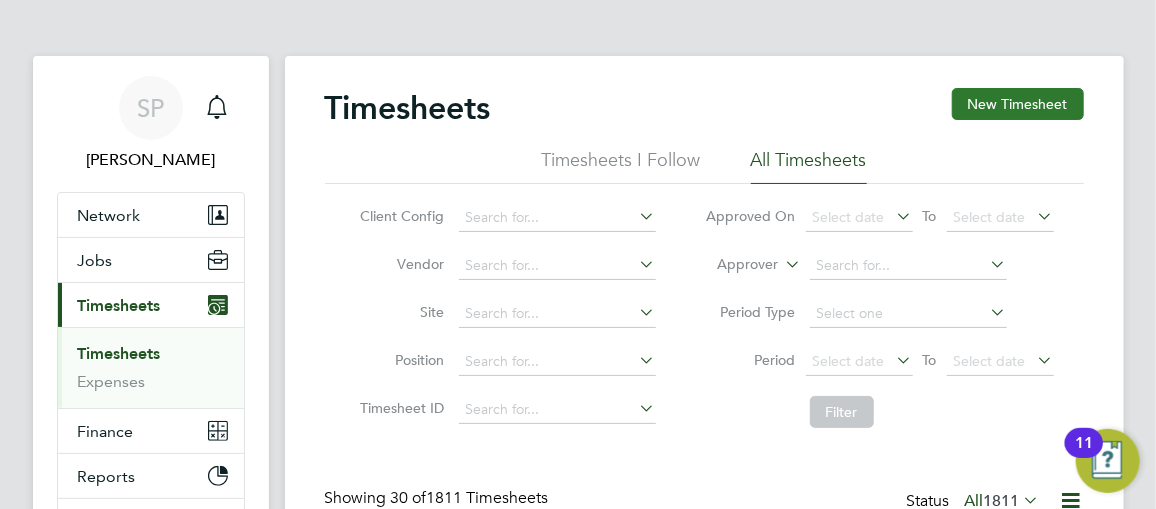 drag, startPoint x: 1036, startPoint y: 100, endPoint x: 1027, endPoint y: 107, distance: 11.401754 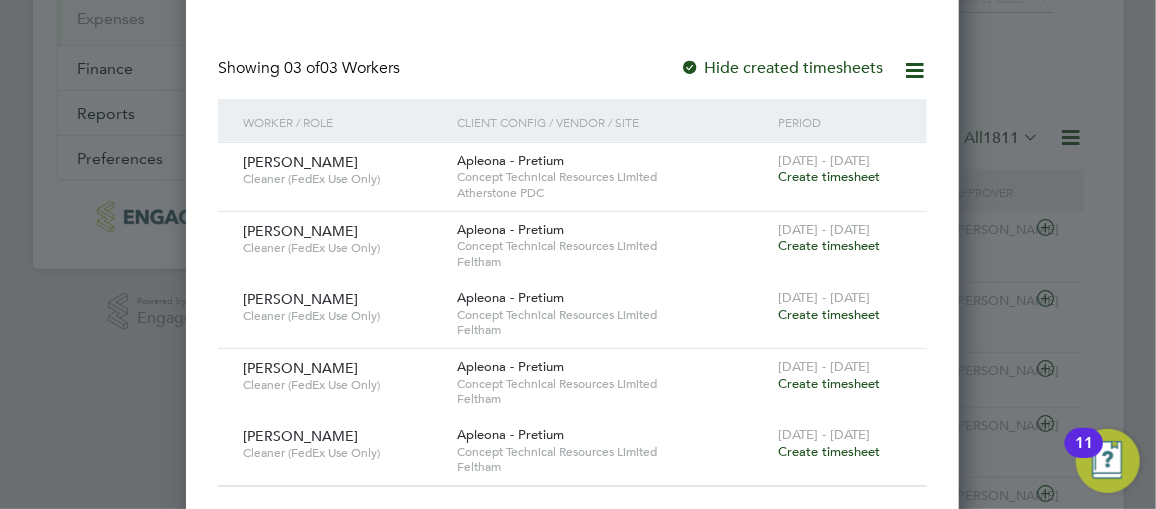 click on "Create timesheet" at bounding box center (829, 176) 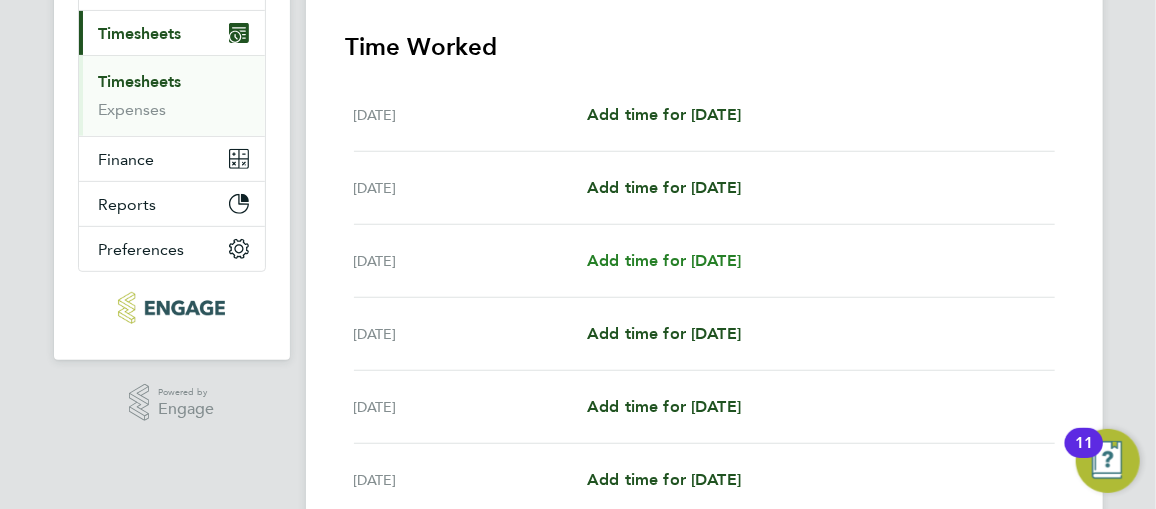 click on "Add time for [DATE]" at bounding box center [664, 260] 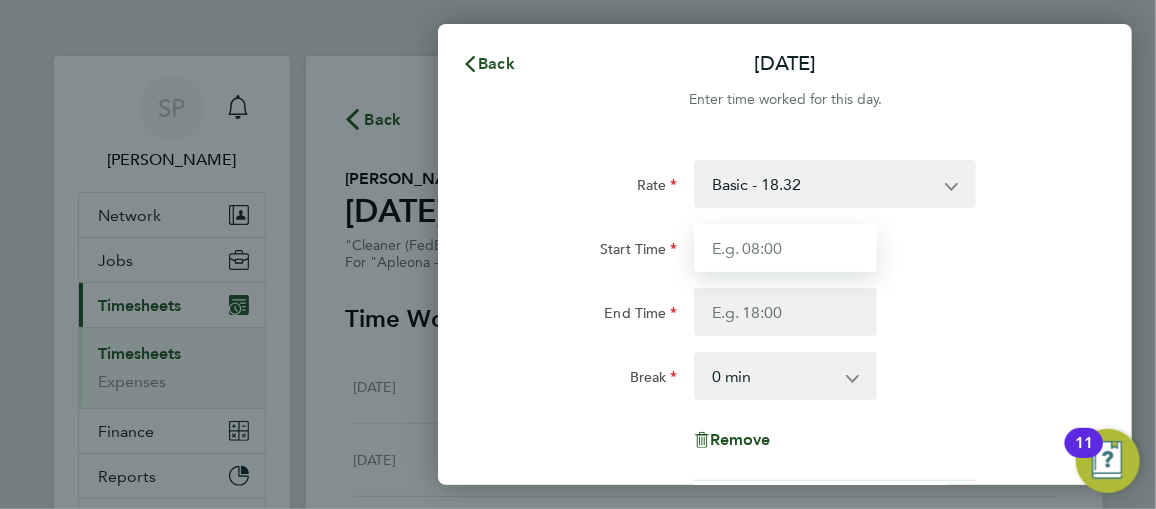 click on "Start Time" at bounding box center (785, 248) 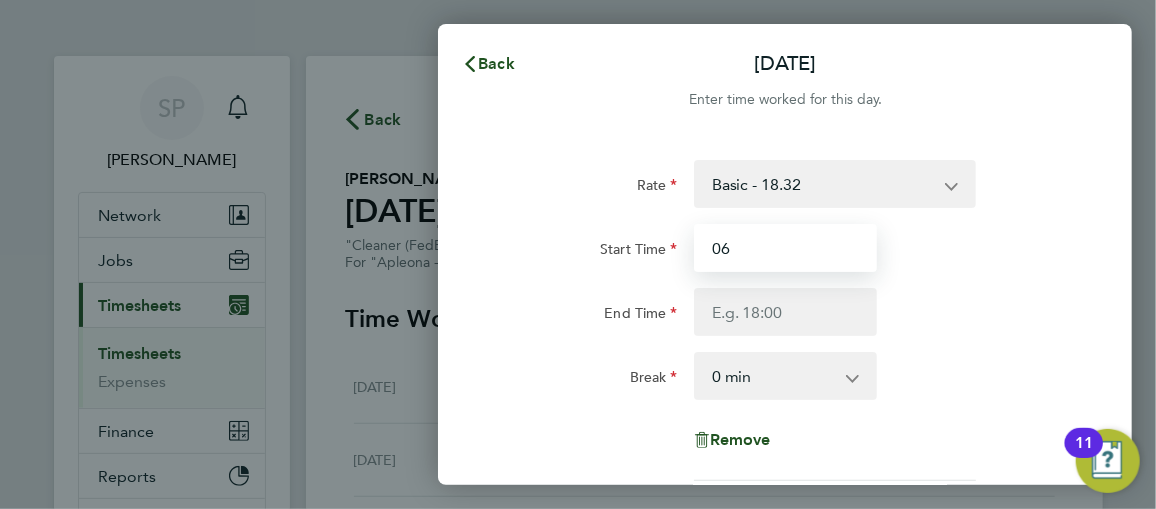 type on "06:00" 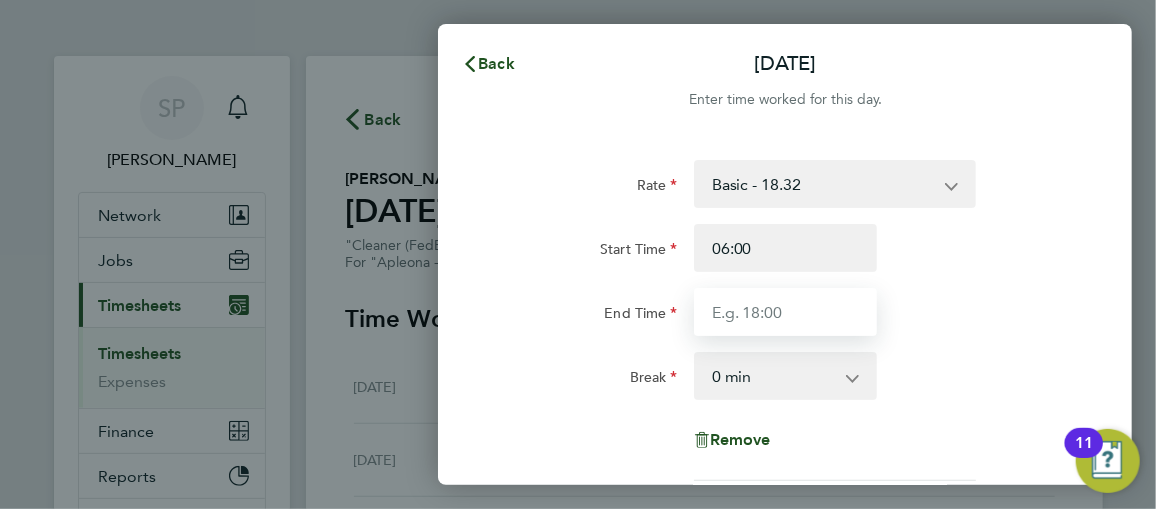click on "End Time" at bounding box center [785, 312] 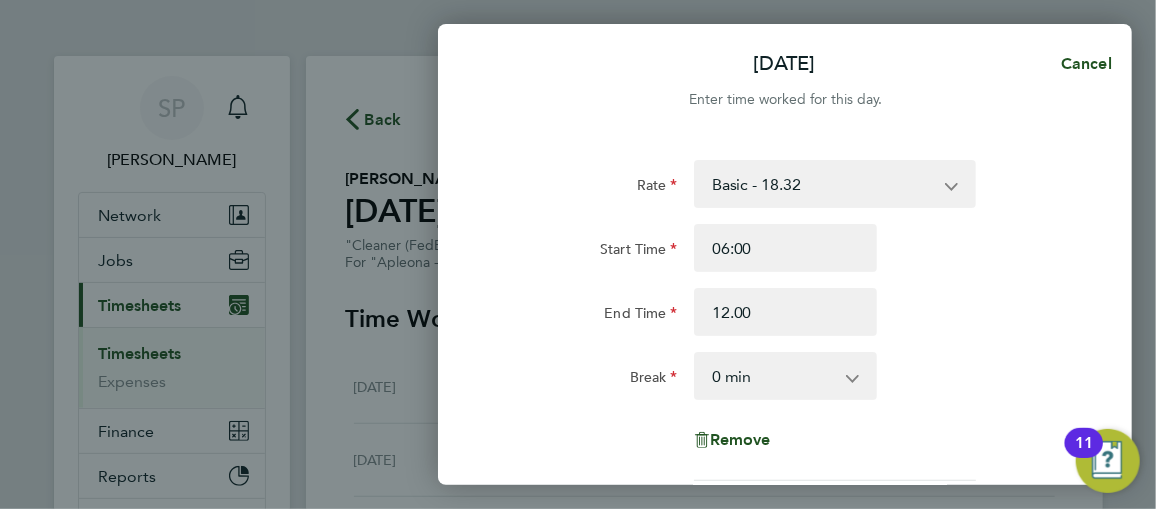 type on "12:00" 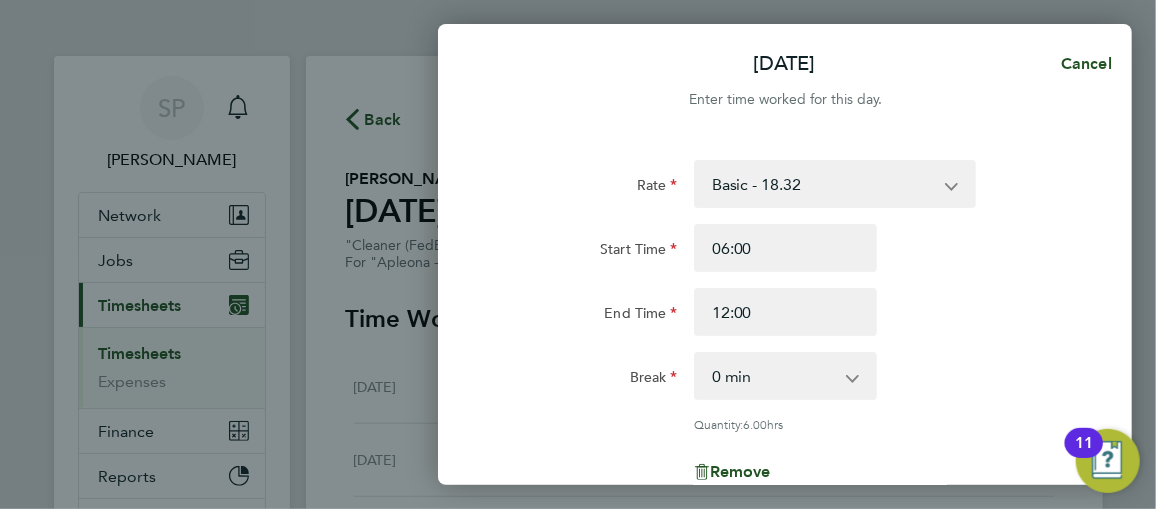 drag, startPoint x: 563, startPoint y: 349, endPoint x: 578, endPoint y: 343, distance: 16.155495 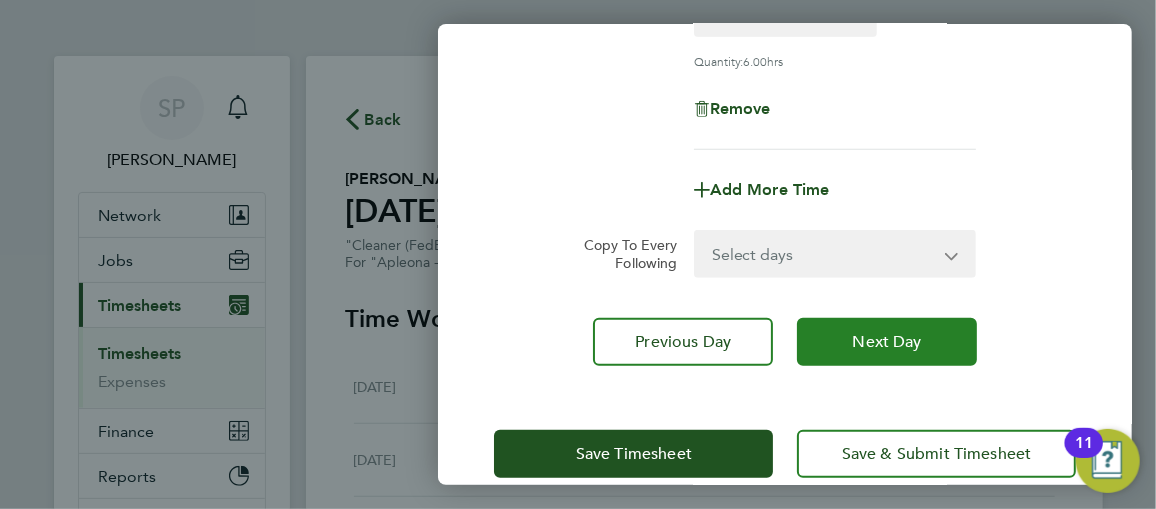 click on "Next Day" 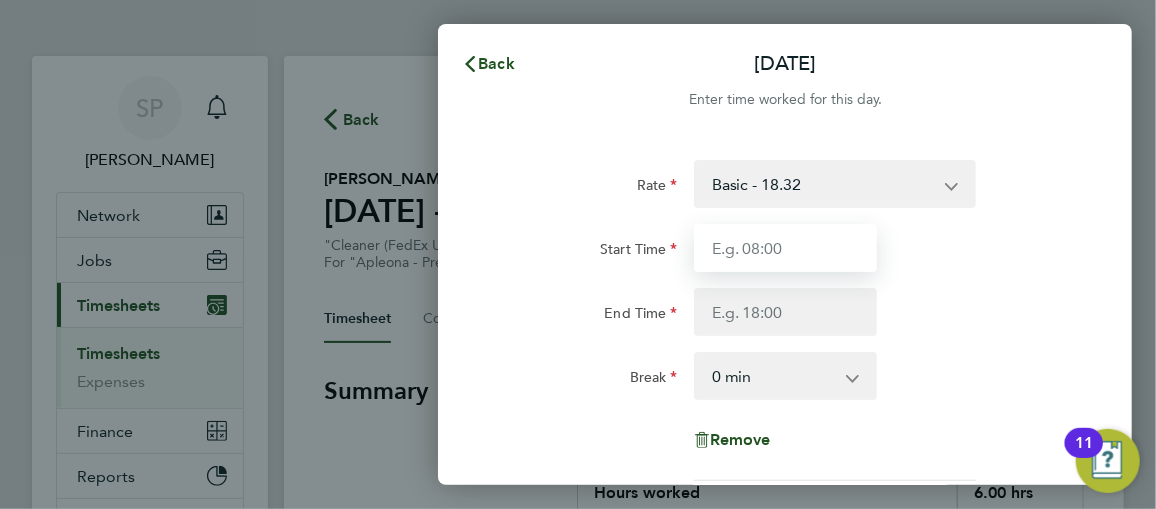 click on "Start Time" at bounding box center (785, 248) 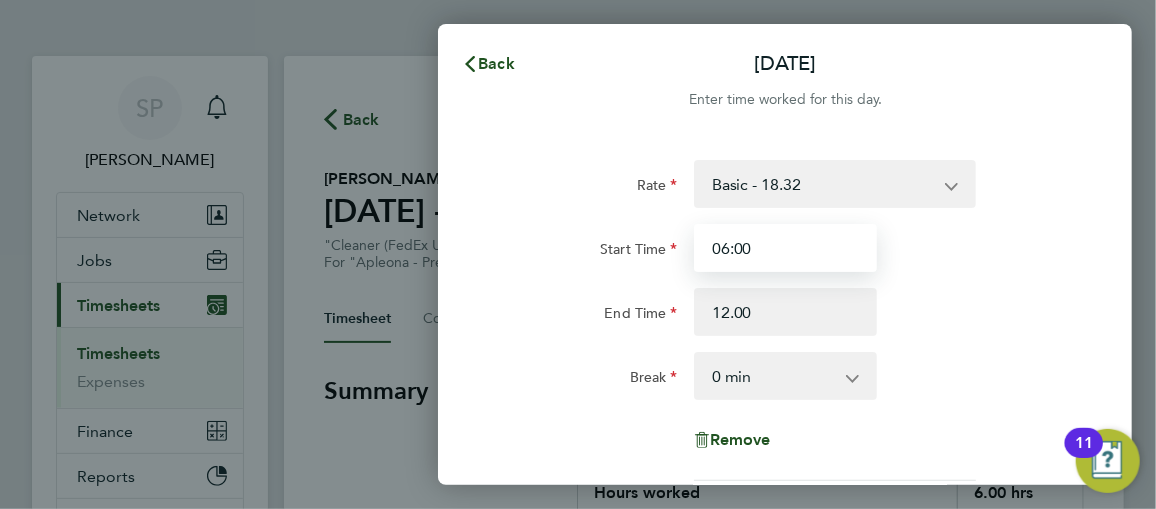 type on "12:00" 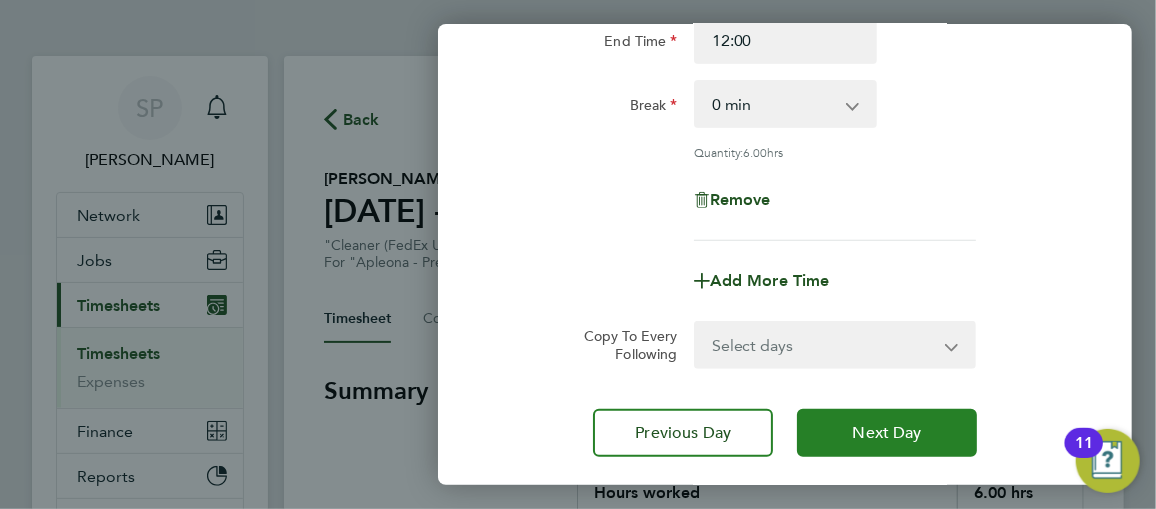 click on "Next Day" 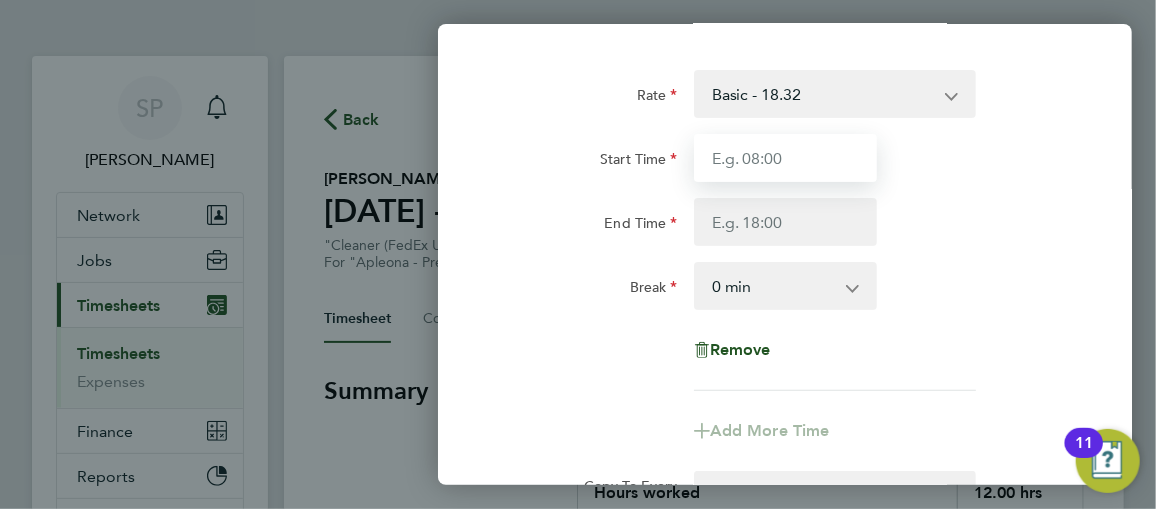 click on "Start Time" at bounding box center (785, 158) 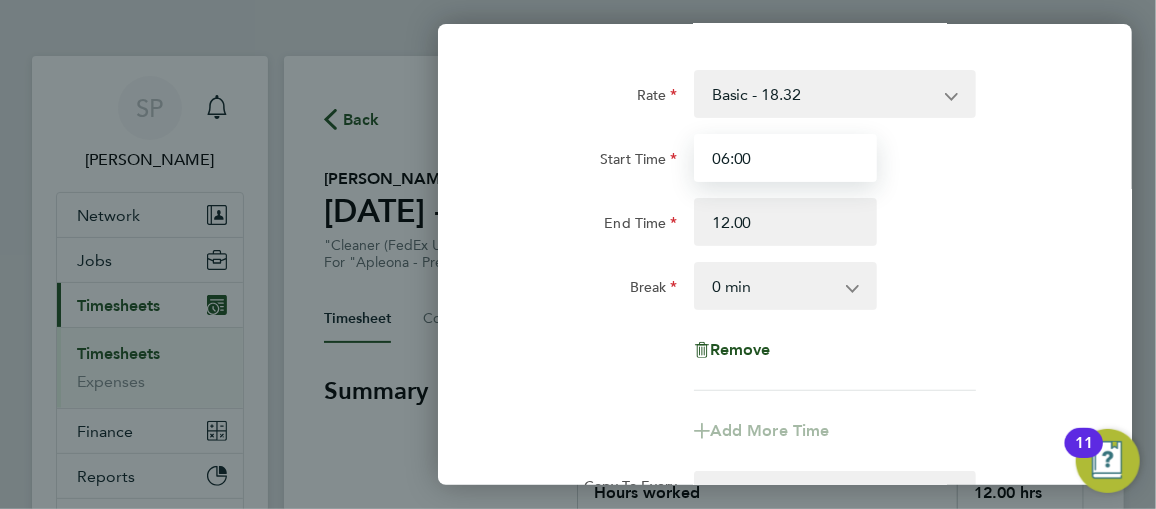 type on "12:00" 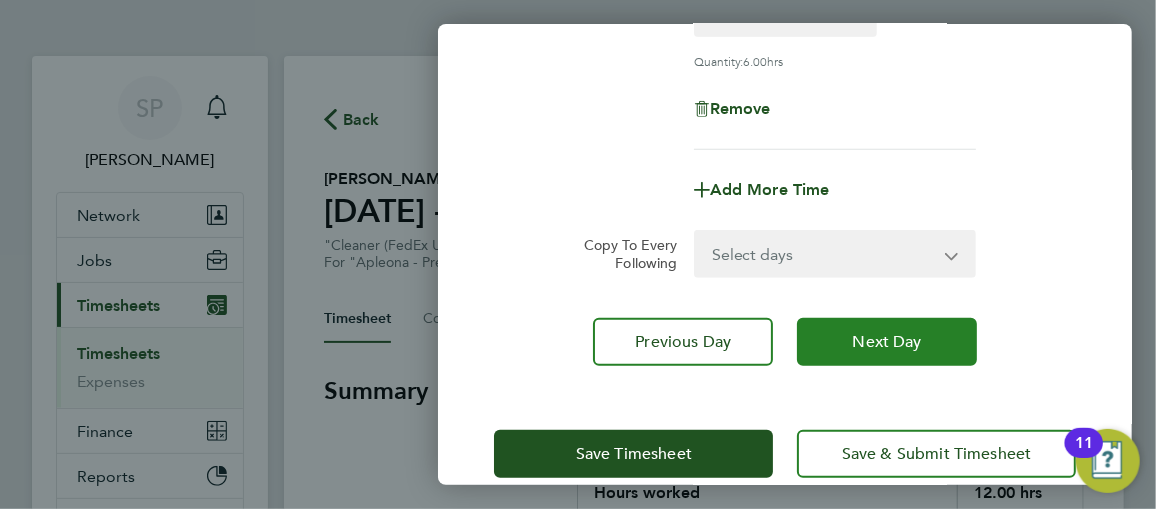 click on "Next Day" 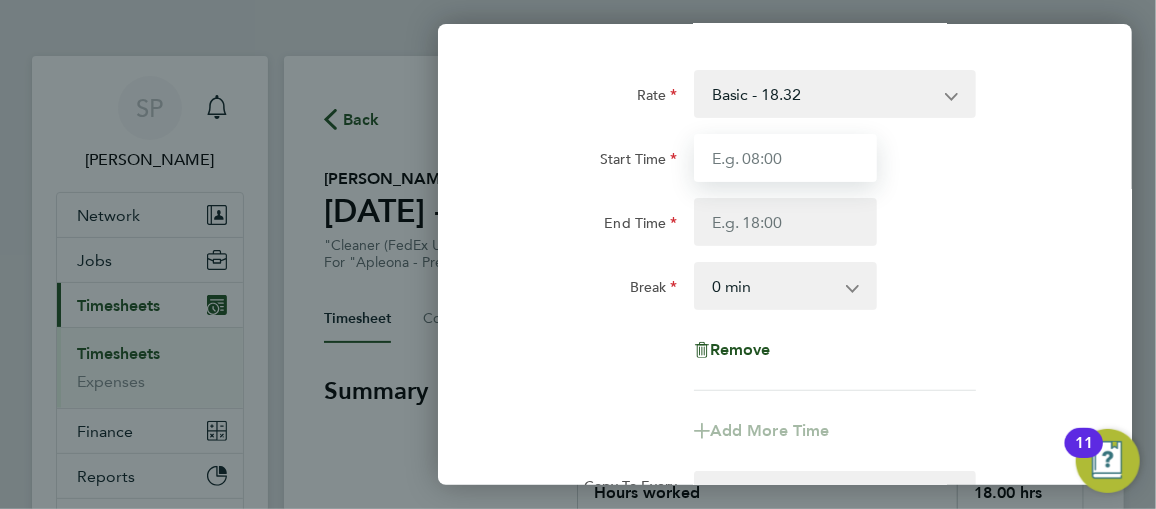 click on "Start Time" at bounding box center [785, 158] 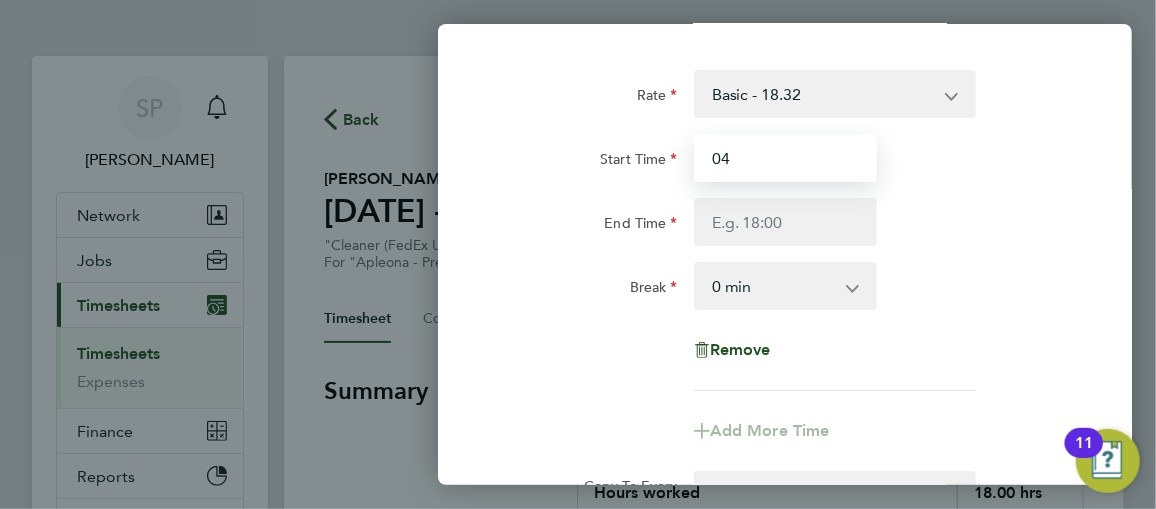 type on "0" 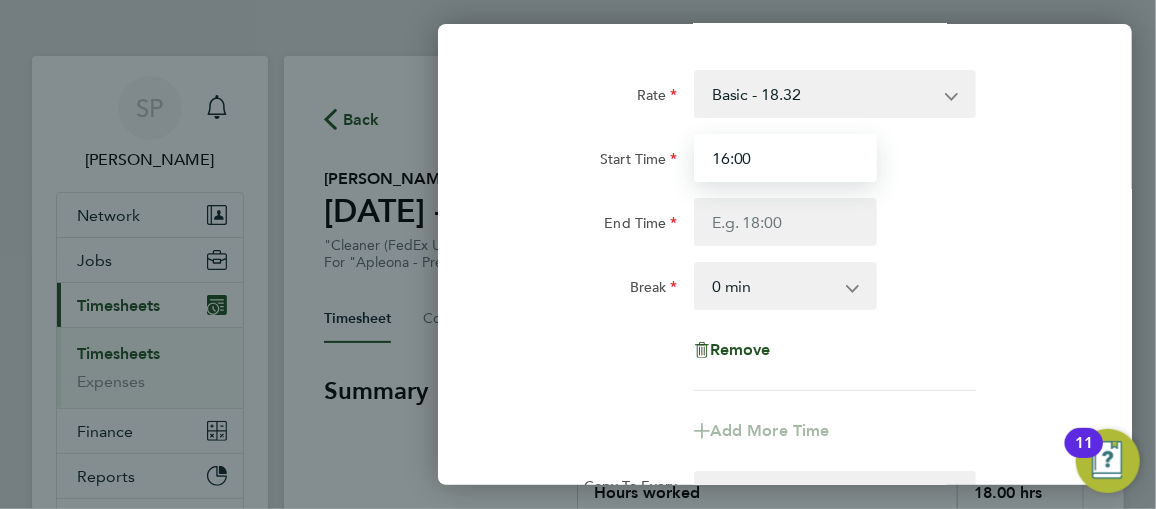 type on "16:00" 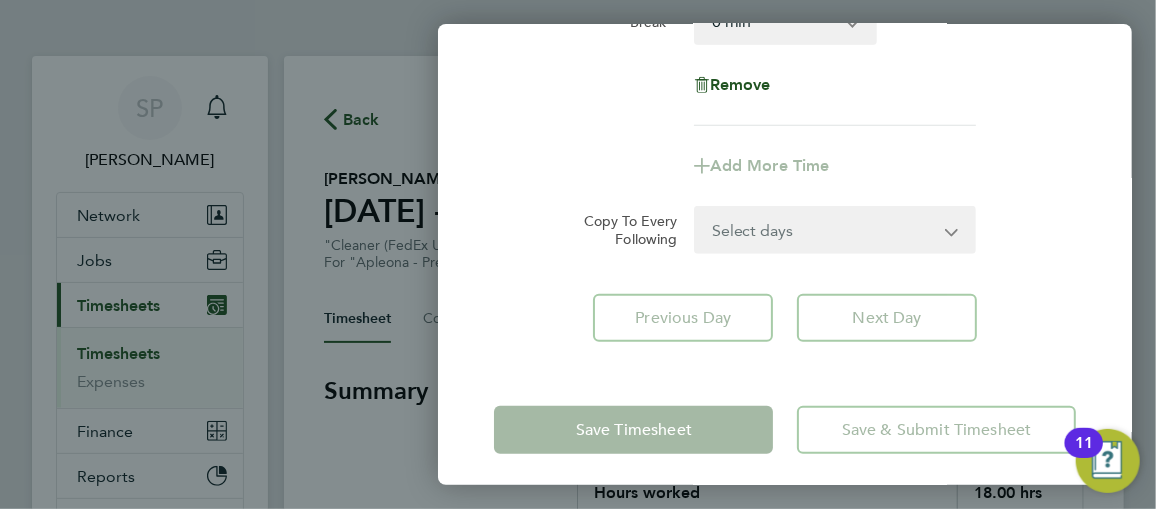 scroll, scrollTop: 363, scrollLeft: 0, axis: vertical 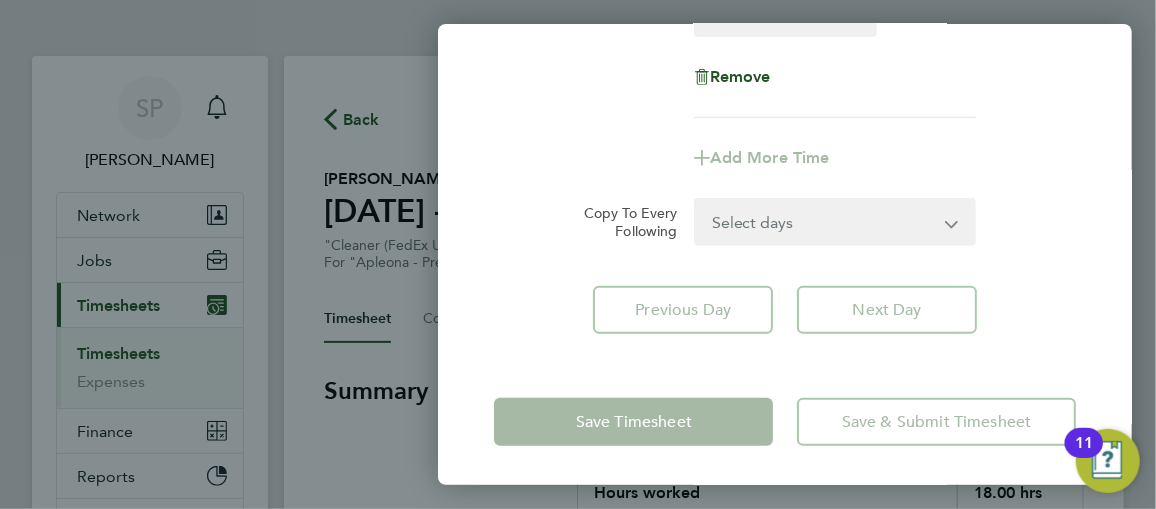 type on "22:00" 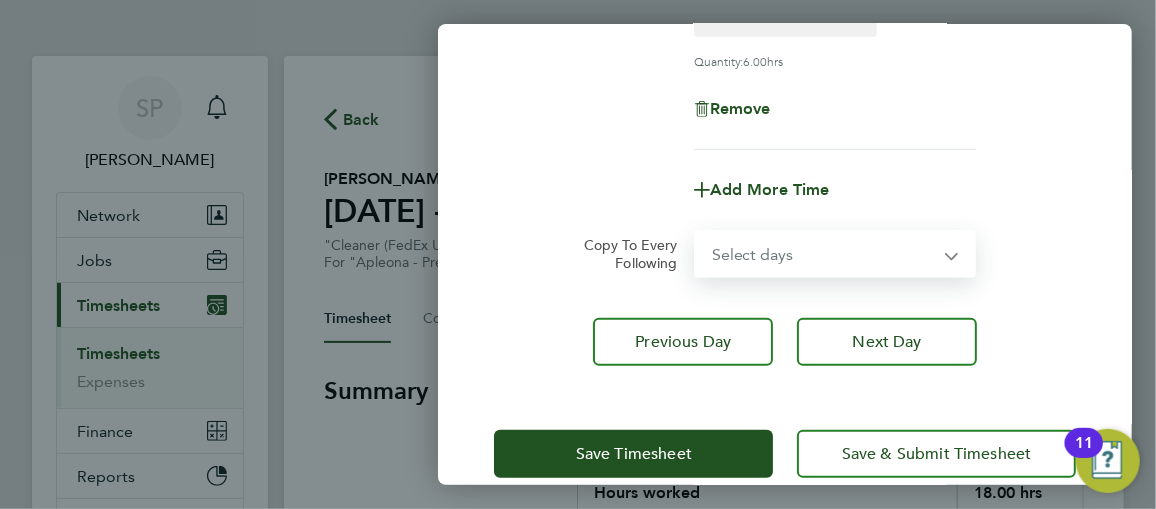 click on "Select days   [DATE]" at bounding box center [824, 254] 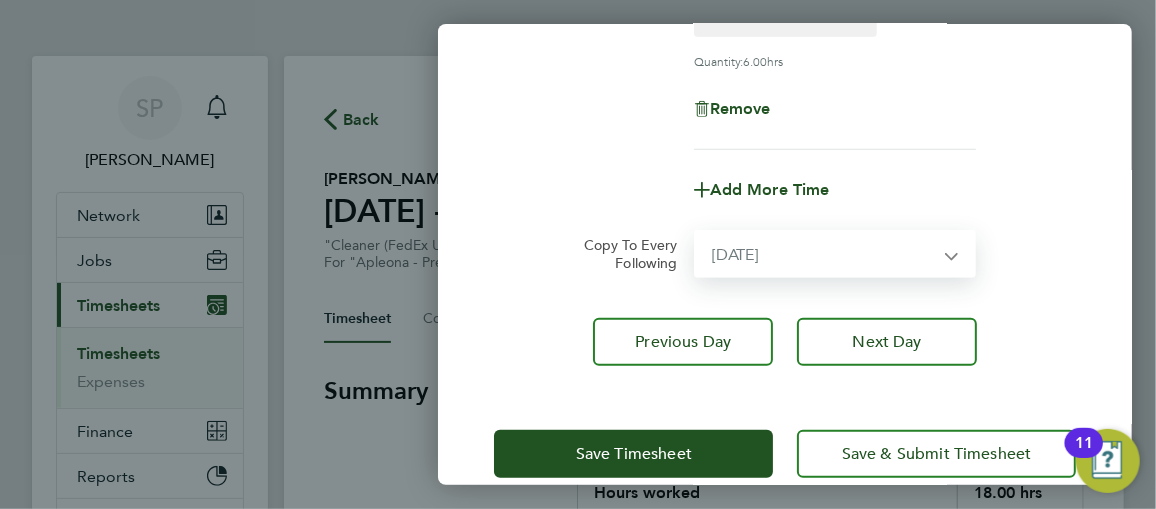 click on "Select days   [DATE]" at bounding box center (824, 254) 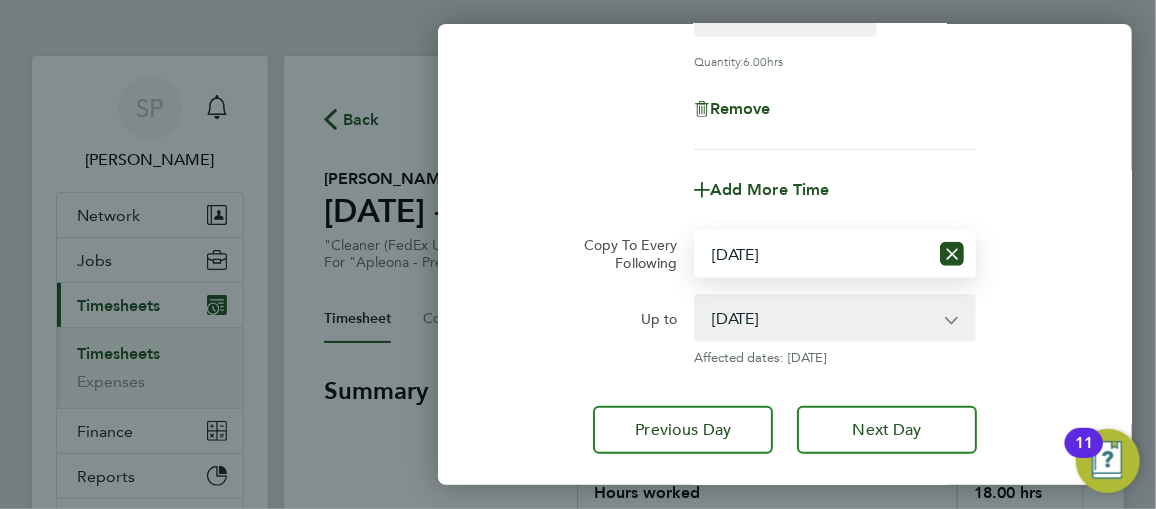 scroll, scrollTop: 453, scrollLeft: 0, axis: vertical 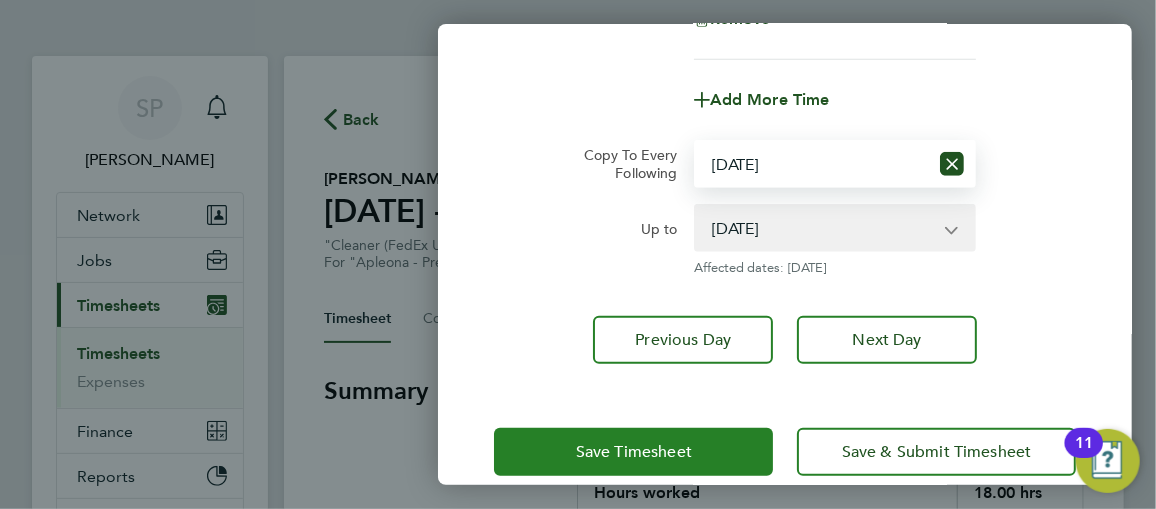 click on "Save Timesheet" 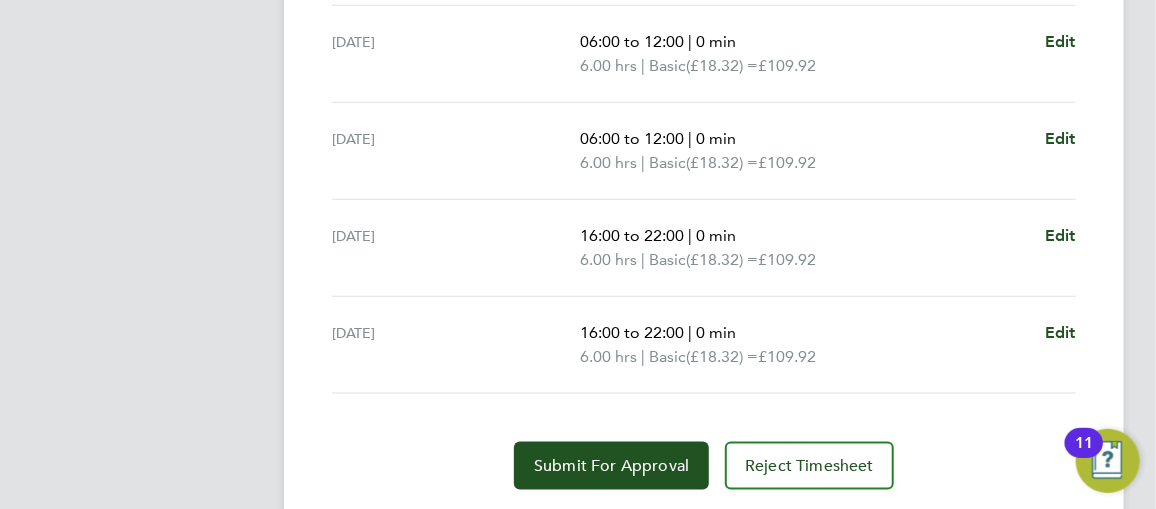 scroll, scrollTop: 931, scrollLeft: 0, axis: vertical 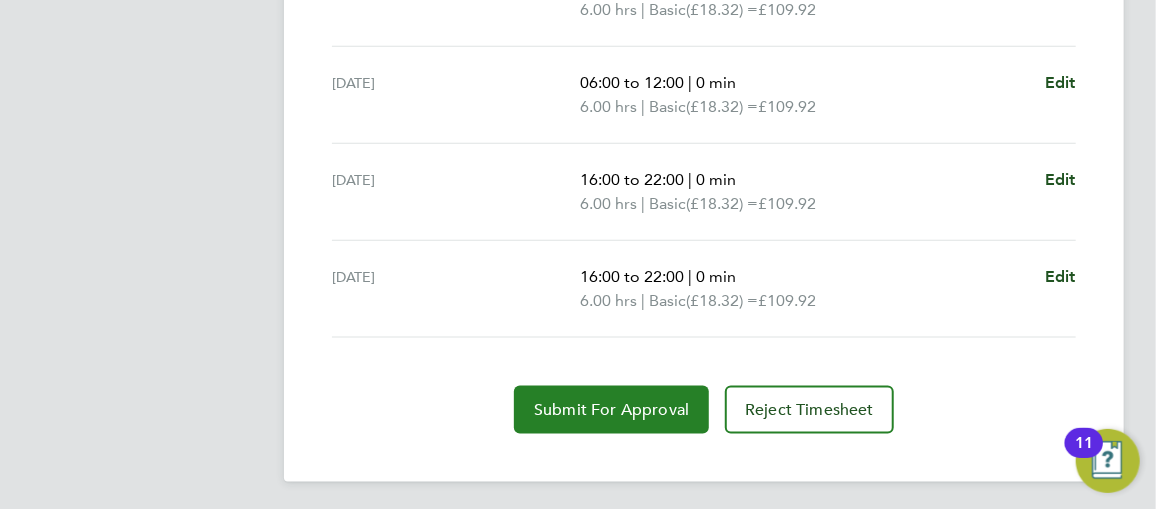 click on "Submit For Approval" 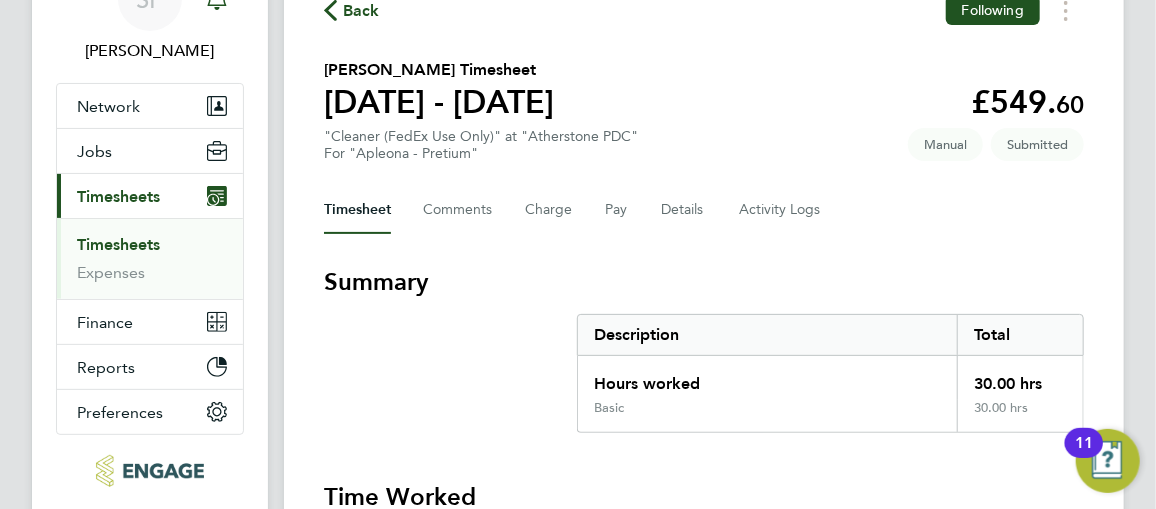 scroll, scrollTop: 0, scrollLeft: 0, axis: both 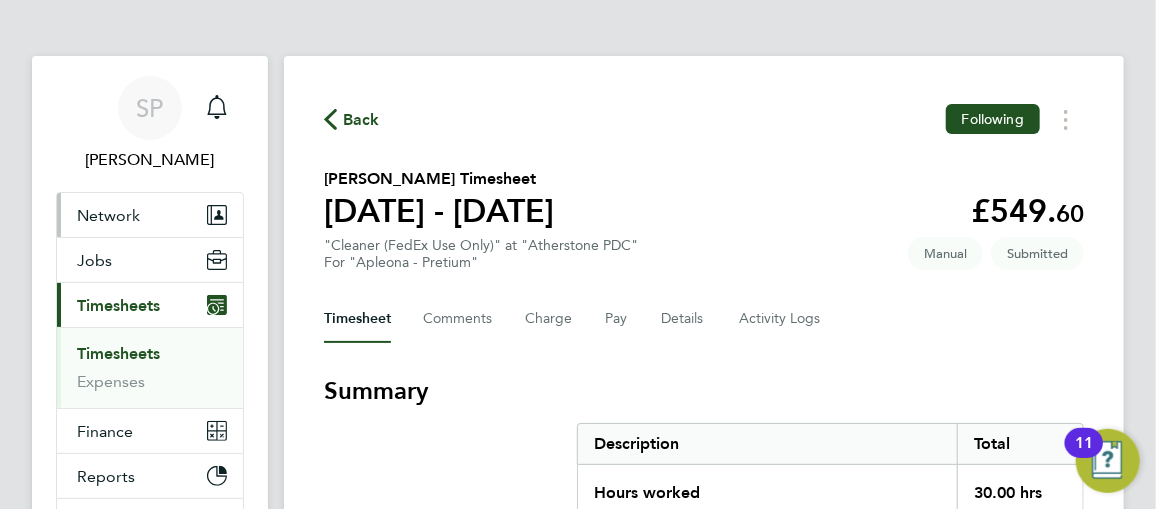 click on "Network" at bounding box center (108, 215) 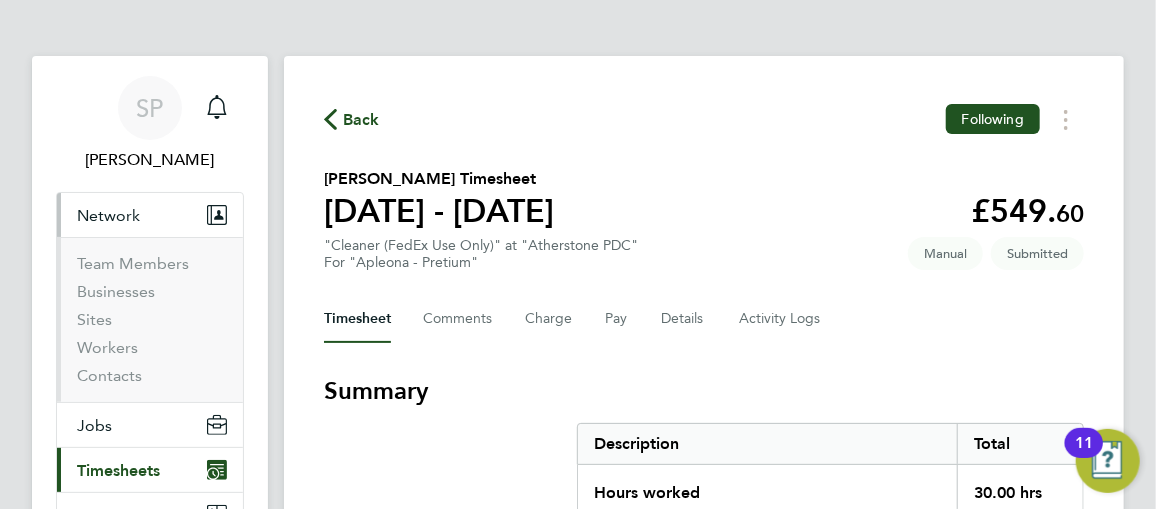 click on "Network" at bounding box center (108, 215) 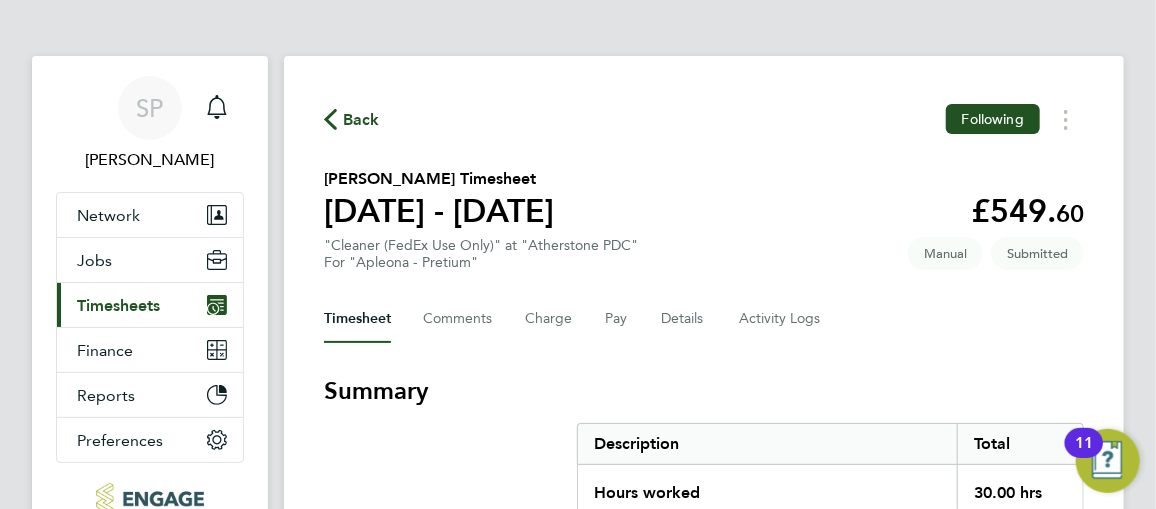 click on "Timesheets" at bounding box center [118, 305] 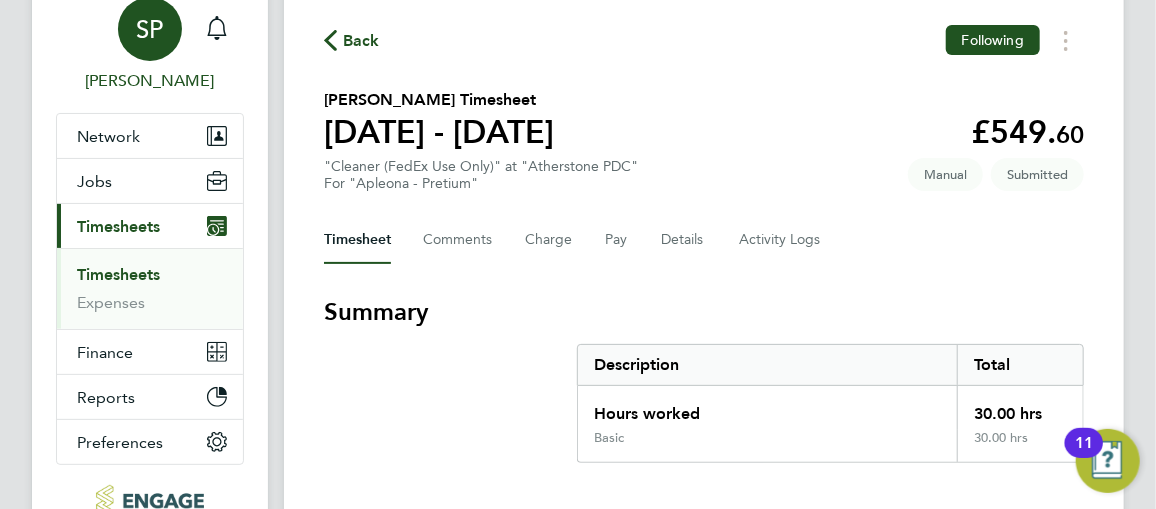 scroll, scrollTop: 0, scrollLeft: 0, axis: both 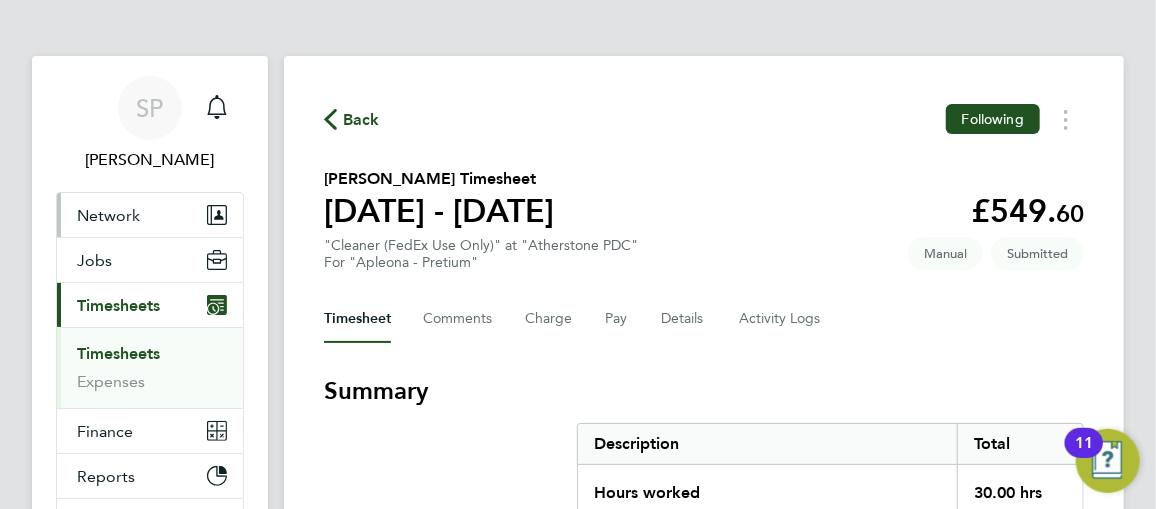 click on "Network" at bounding box center [108, 215] 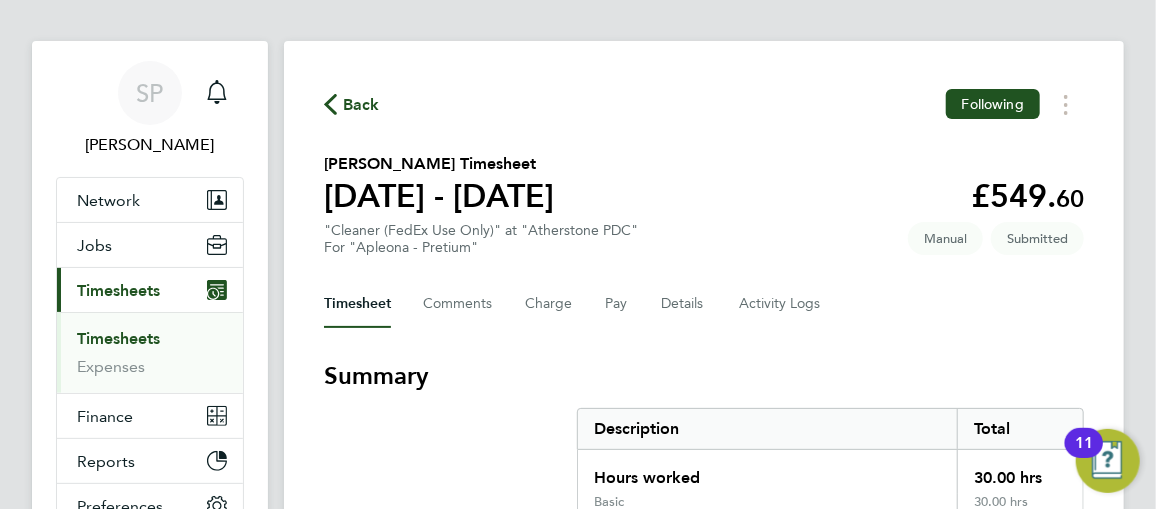 scroll, scrollTop: 0, scrollLeft: 0, axis: both 